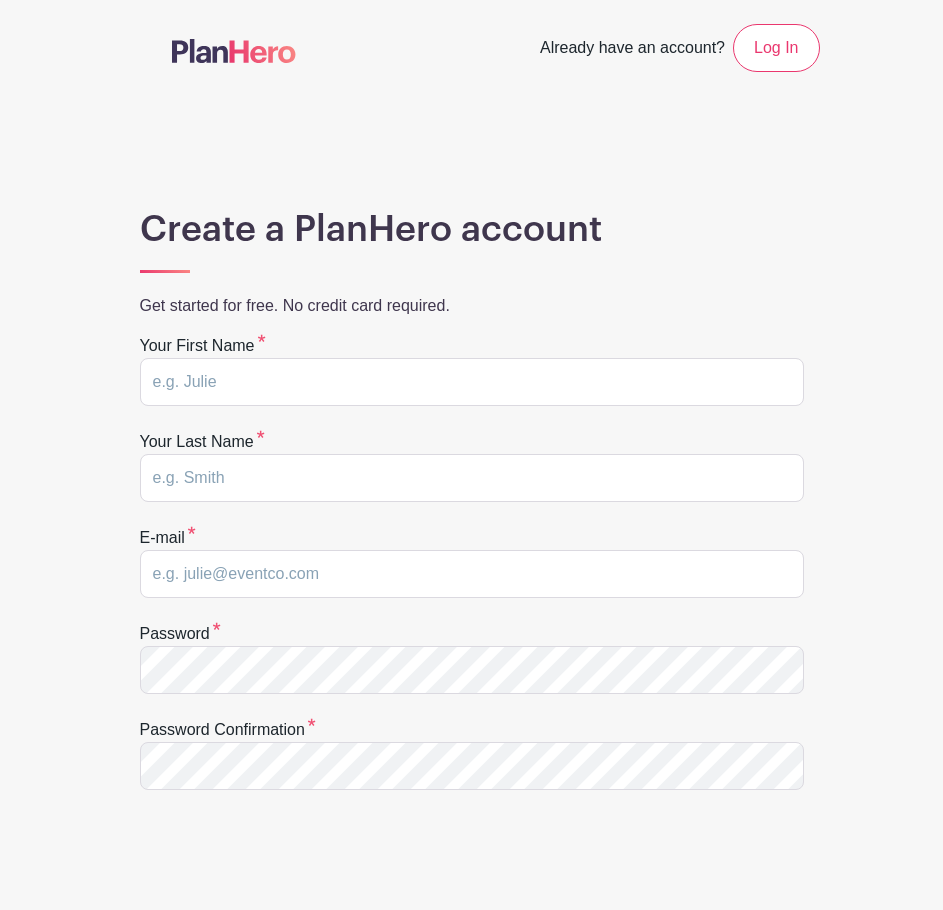 scroll, scrollTop: 0, scrollLeft: 0, axis: both 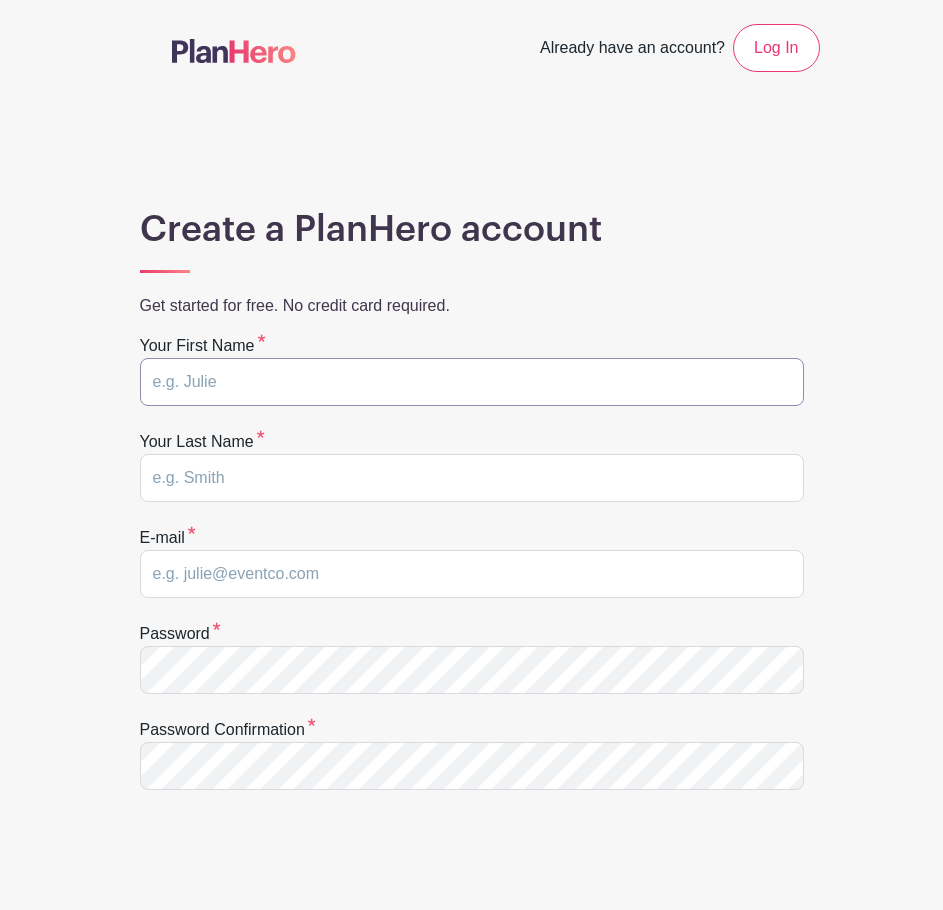 click at bounding box center [472, 382] 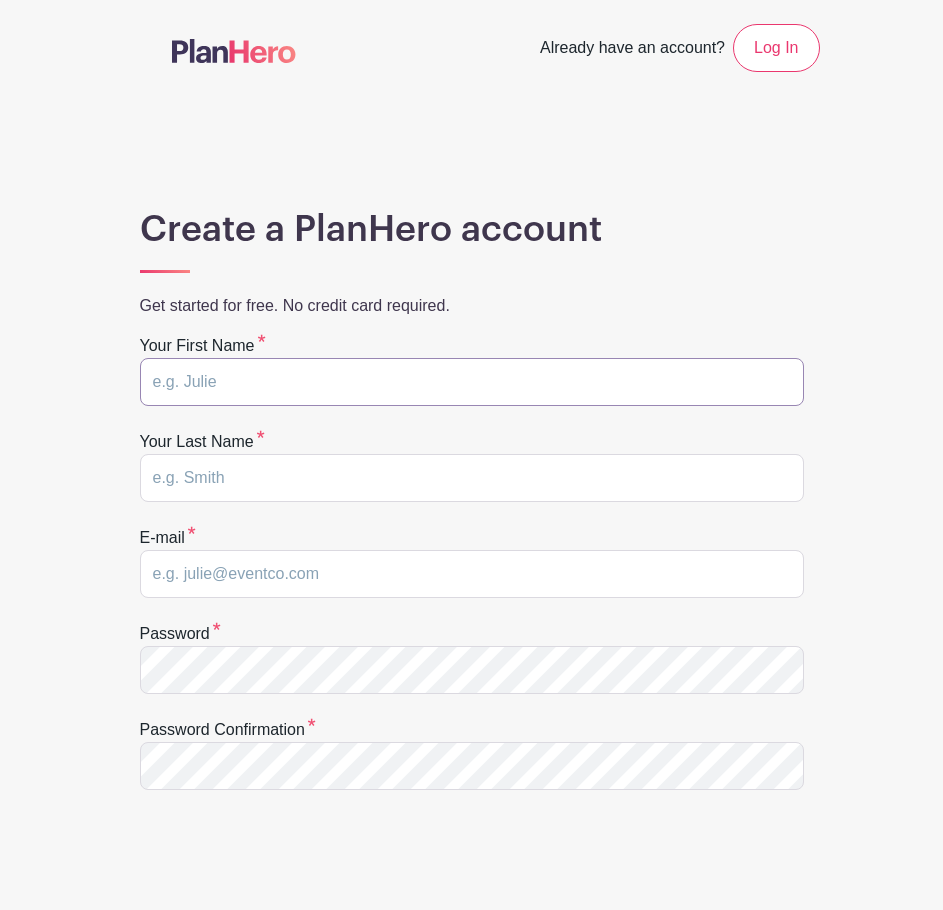 type on "Margaret" 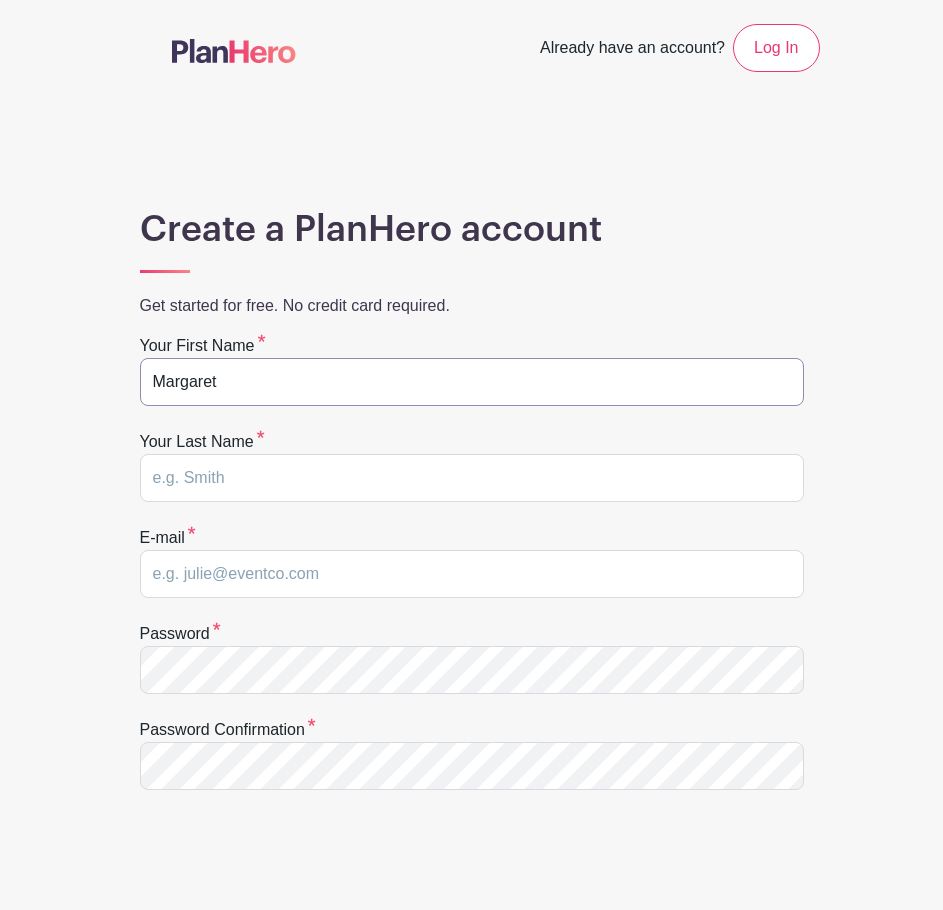 type on "Bullock" 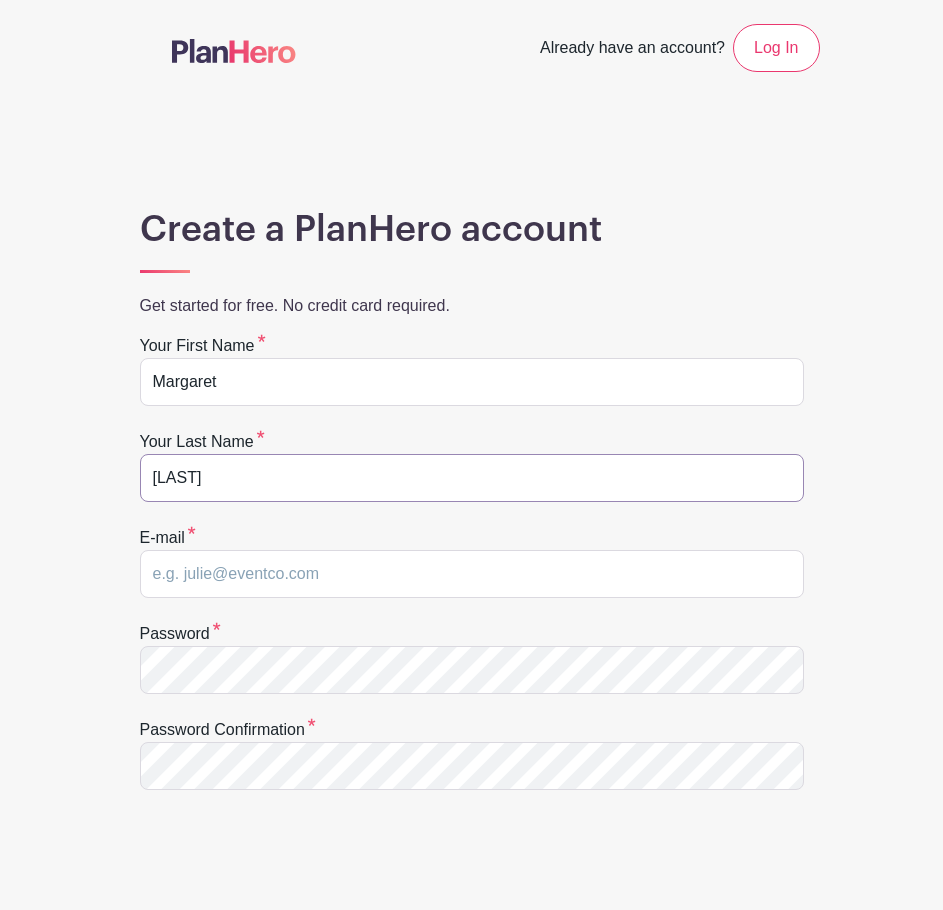 type on "funnyelise@gmail.com" 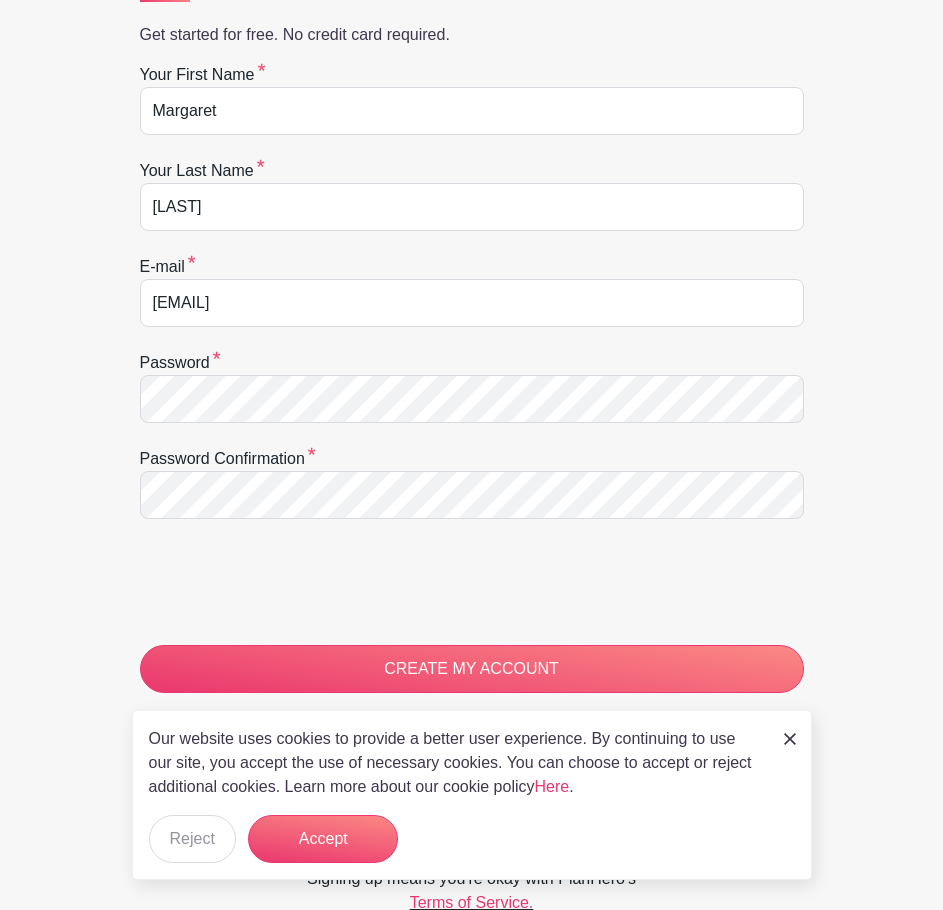 scroll, scrollTop: 274, scrollLeft: 0, axis: vertical 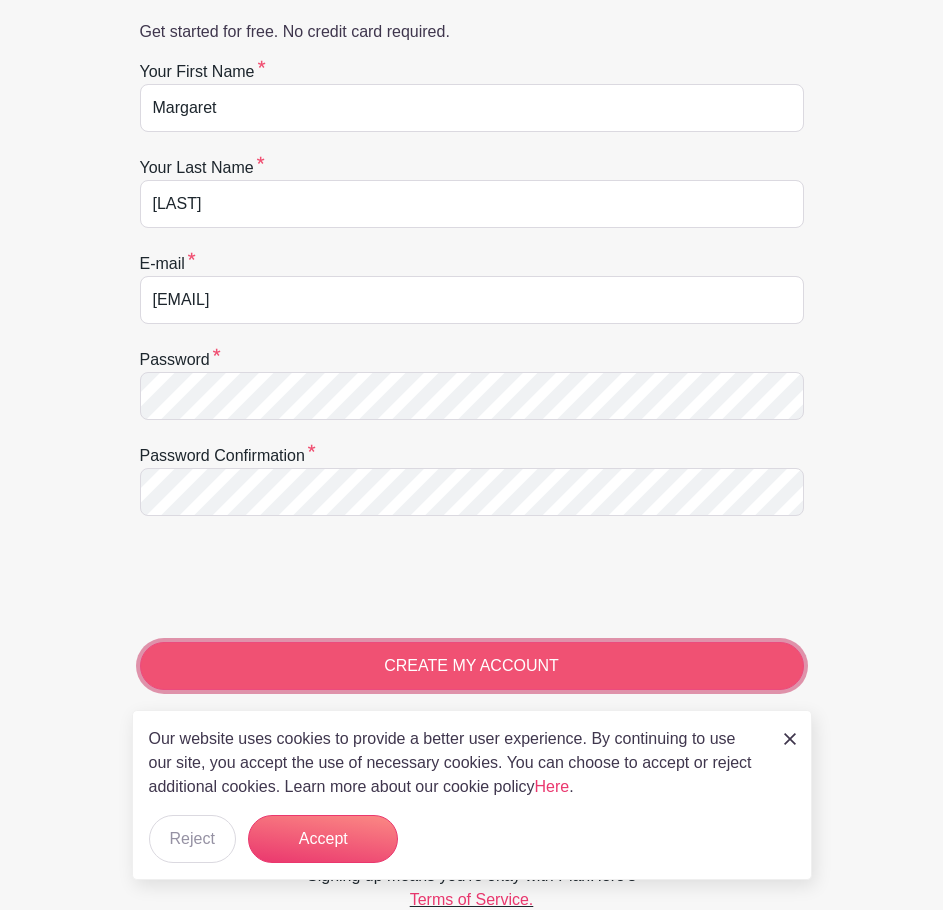 click on "CREATE MY ACCOUNT" at bounding box center (472, 666) 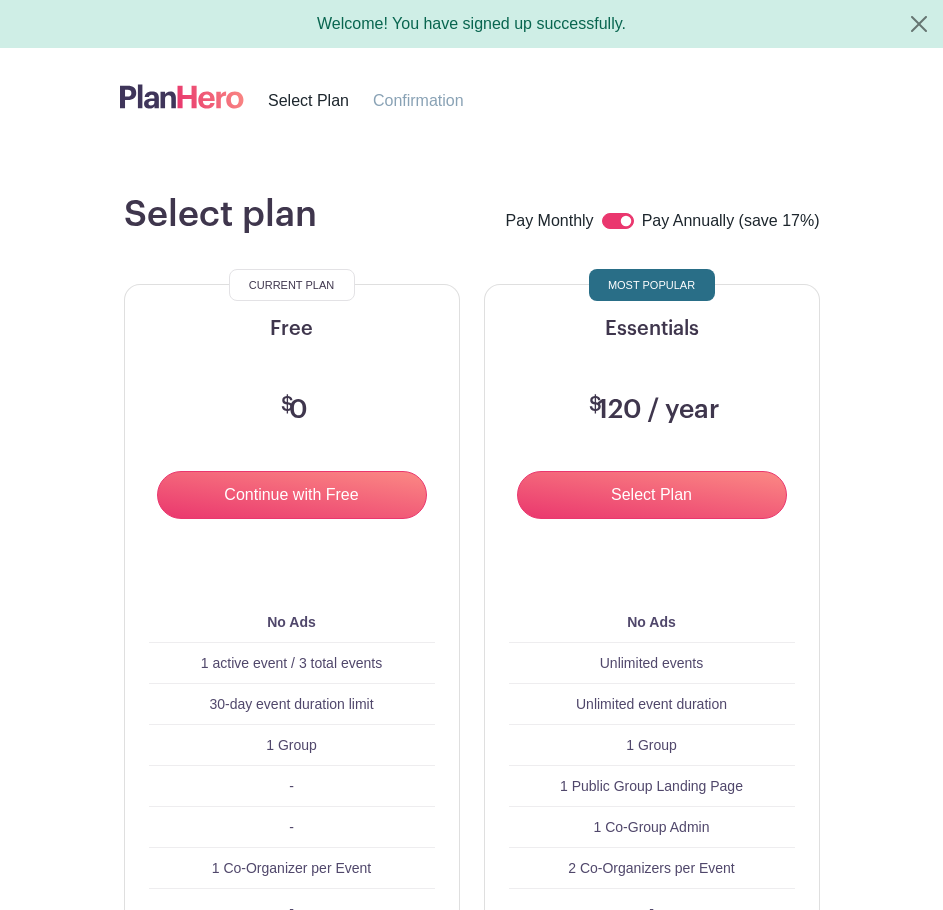 scroll, scrollTop: 0, scrollLeft: 0, axis: both 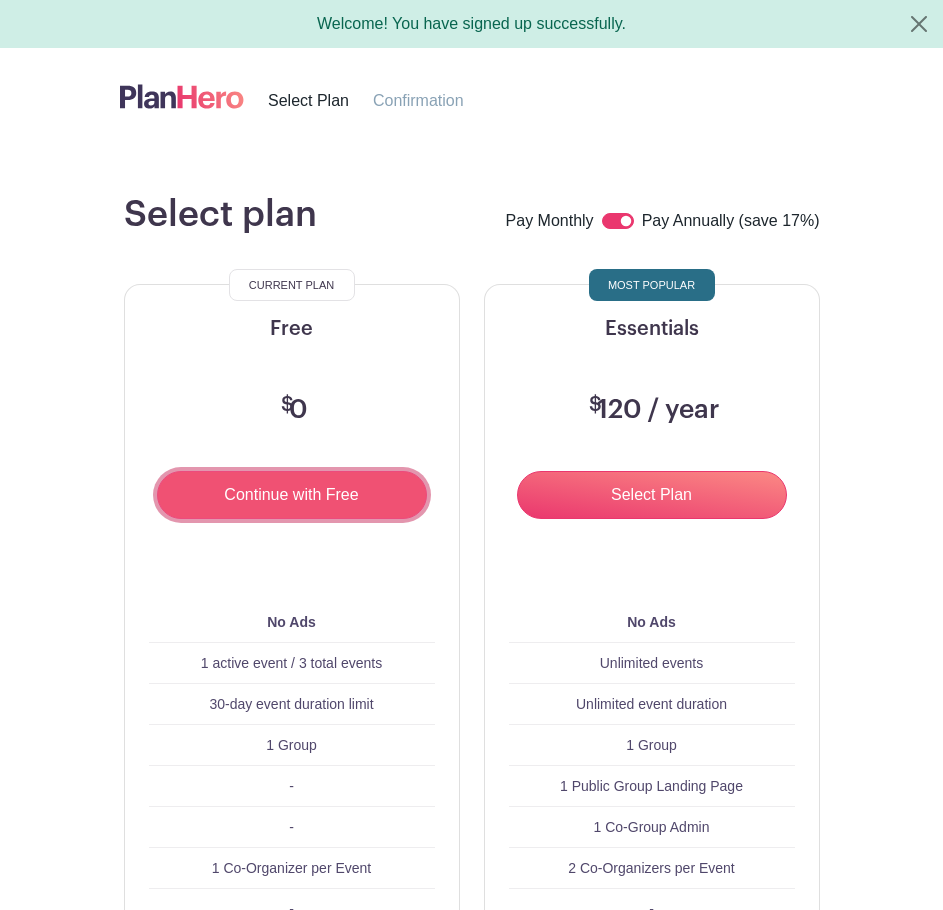 click on "Continue with Free" at bounding box center [292, 495] 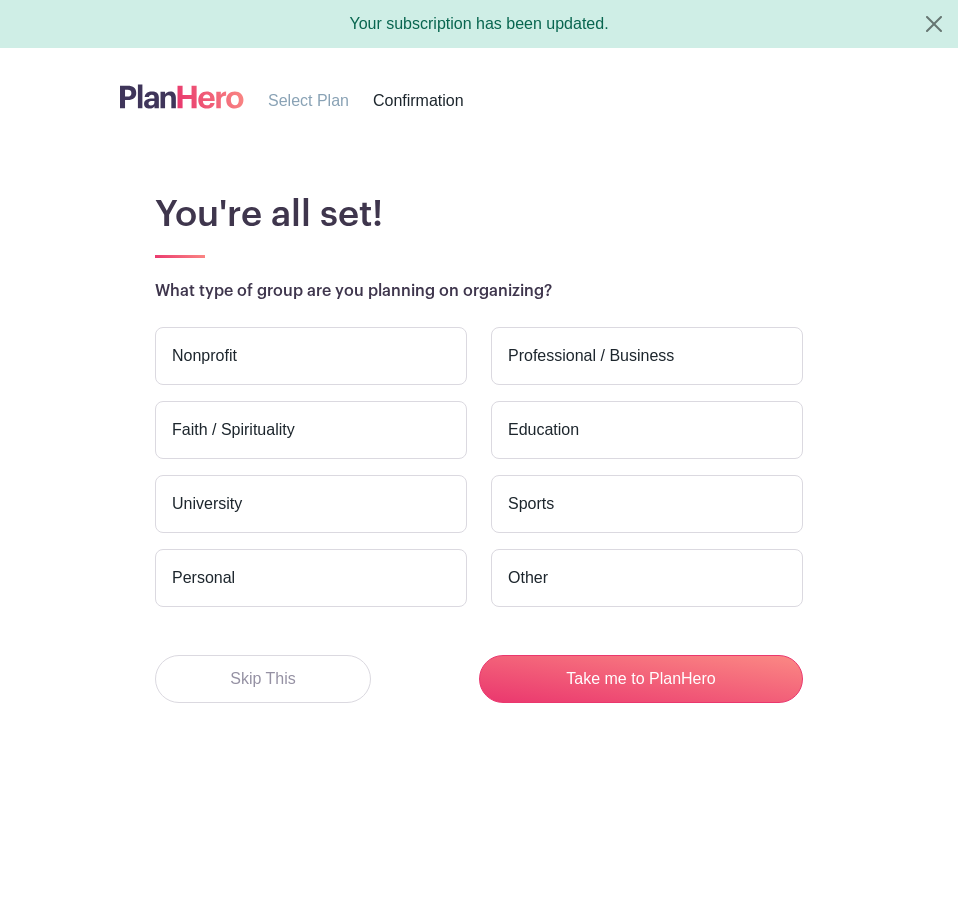 scroll, scrollTop: 0, scrollLeft: 0, axis: both 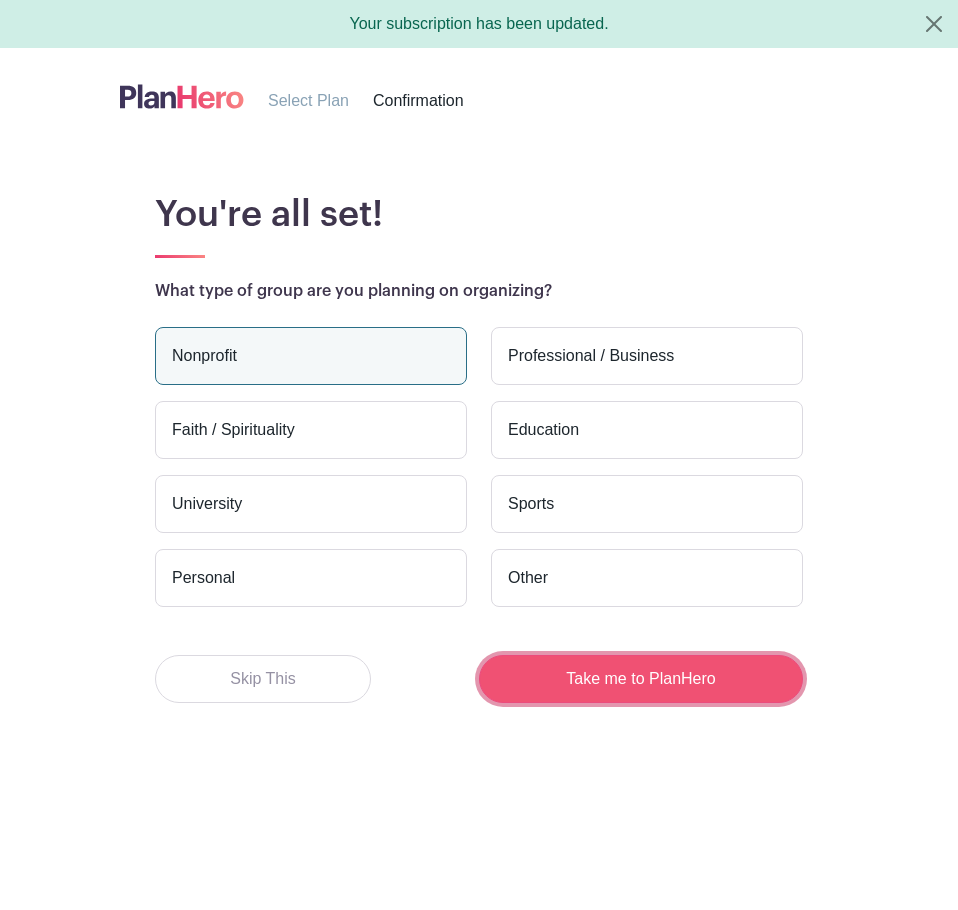 click on "Take me to PlanHero" at bounding box center [641, 679] 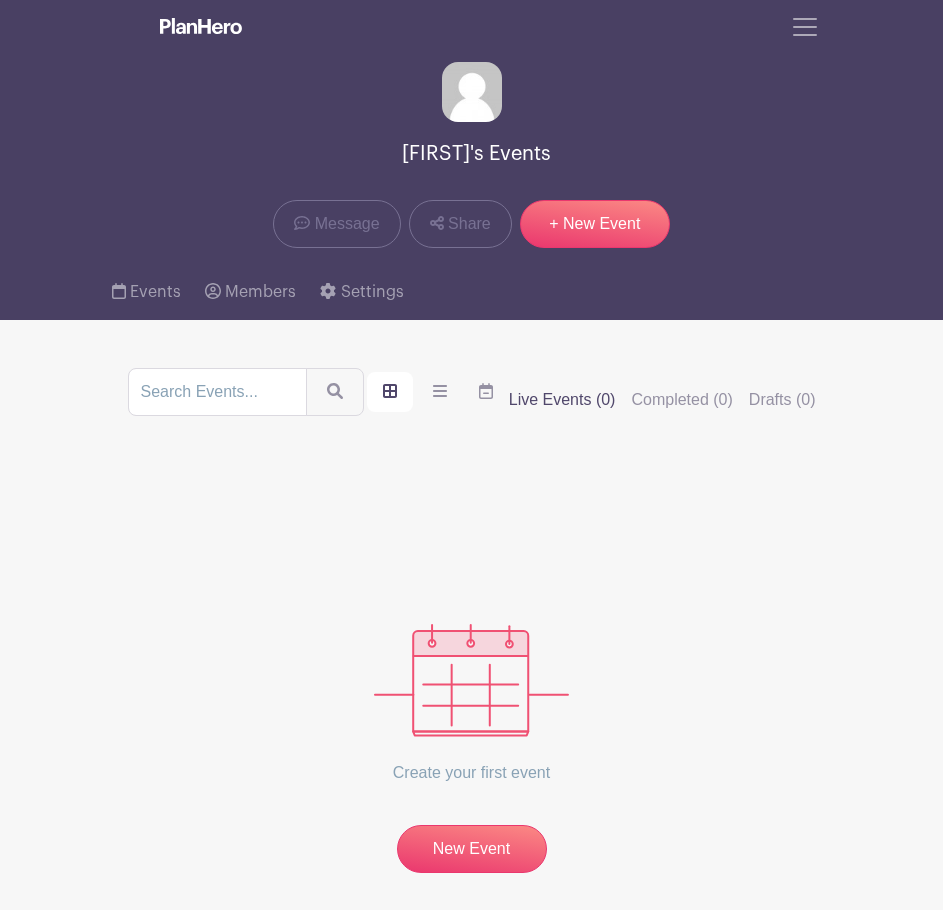 scroll, scrollTop: 0, scrollLeft: 0, axis: both 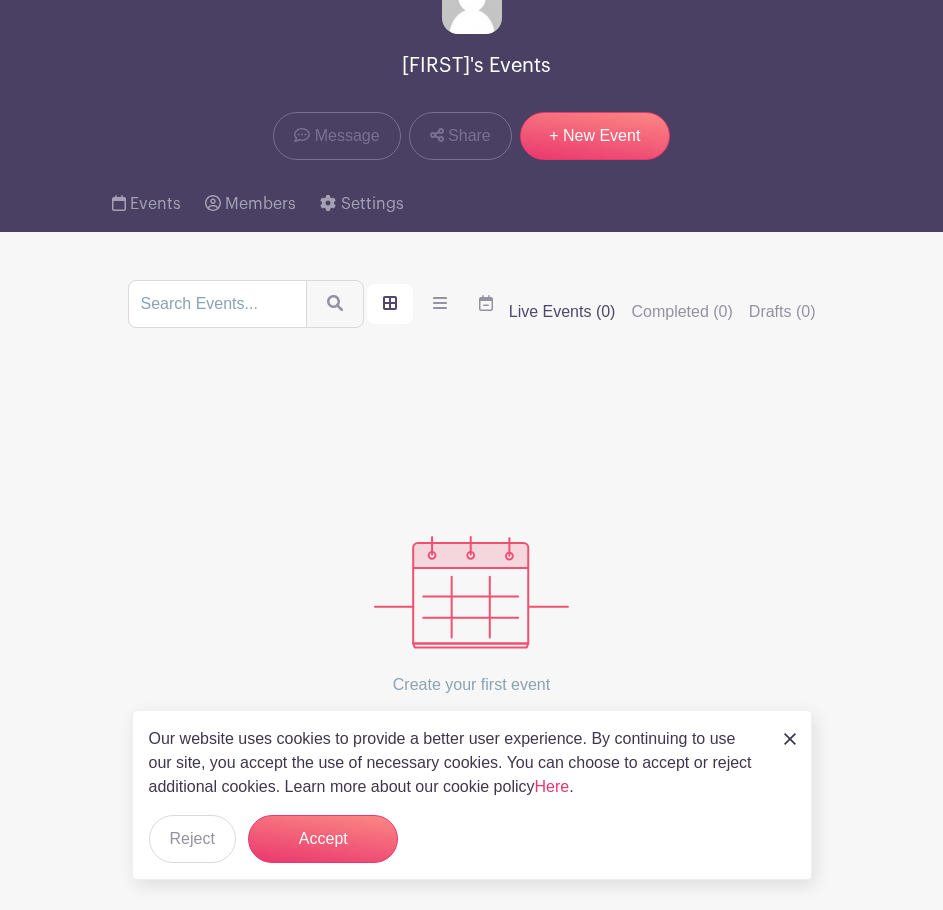 click on "New Event" at bounding box center [472, 763] 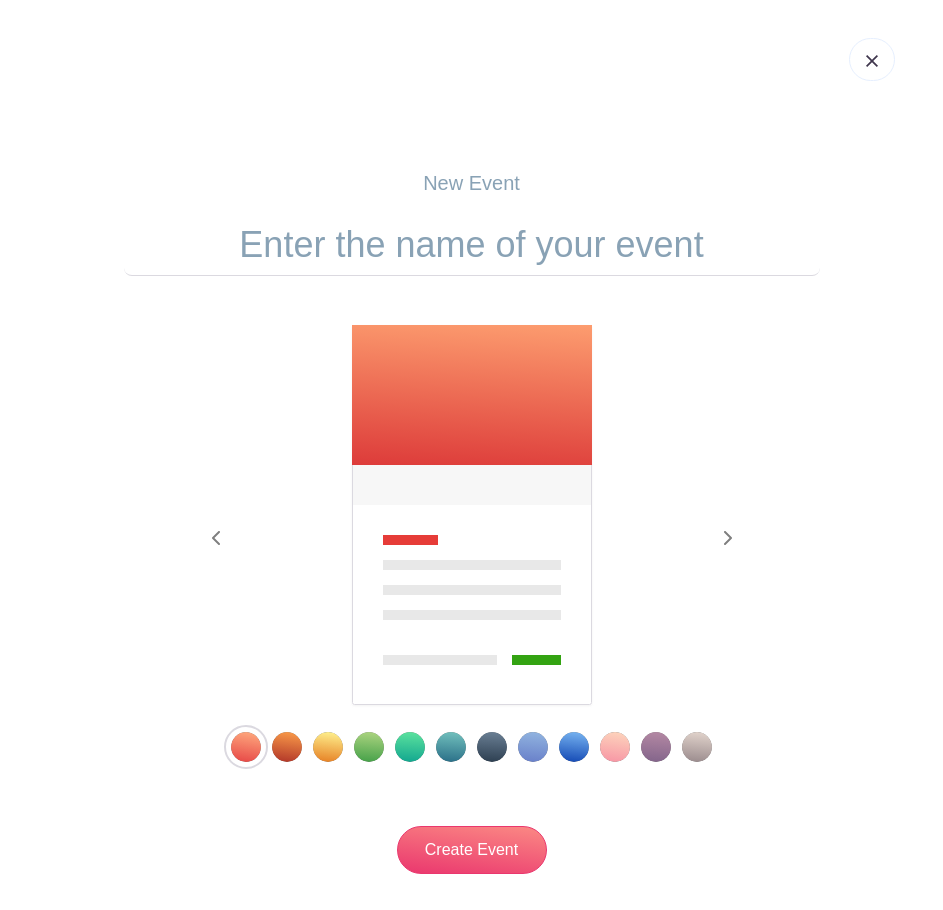 scroll, scrollTop: 137, scrollLeft: 0, axis: vertical 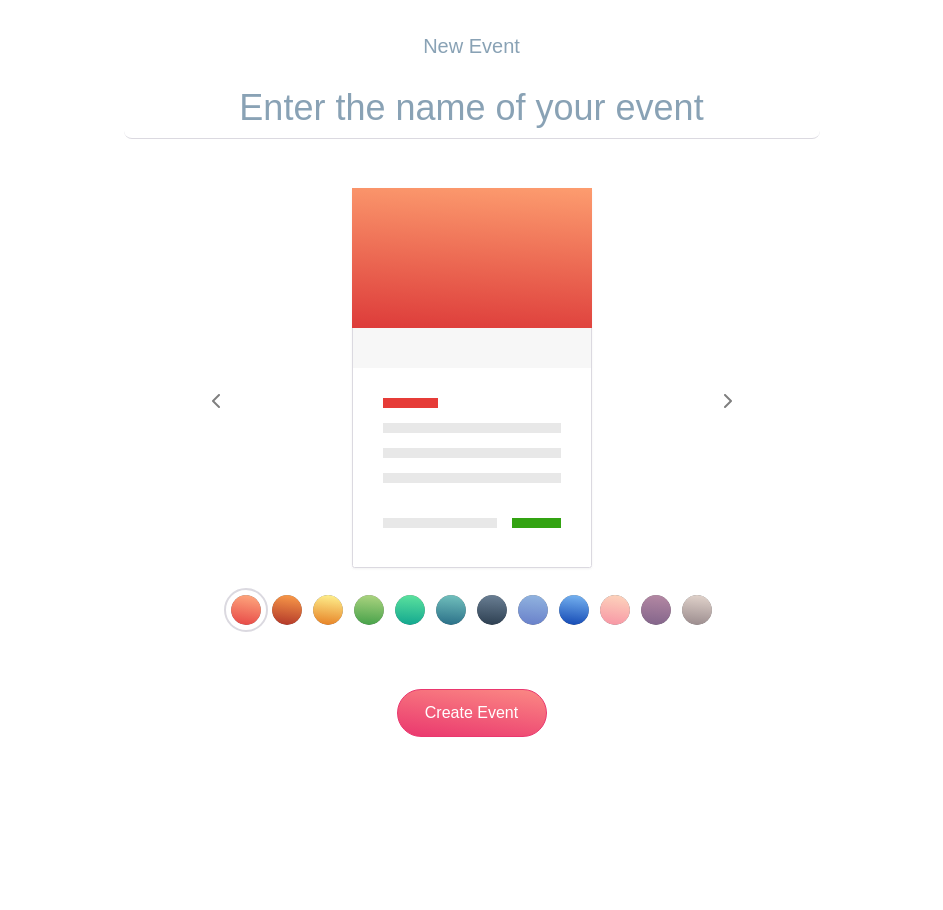 click at bounding box center [472, 108] 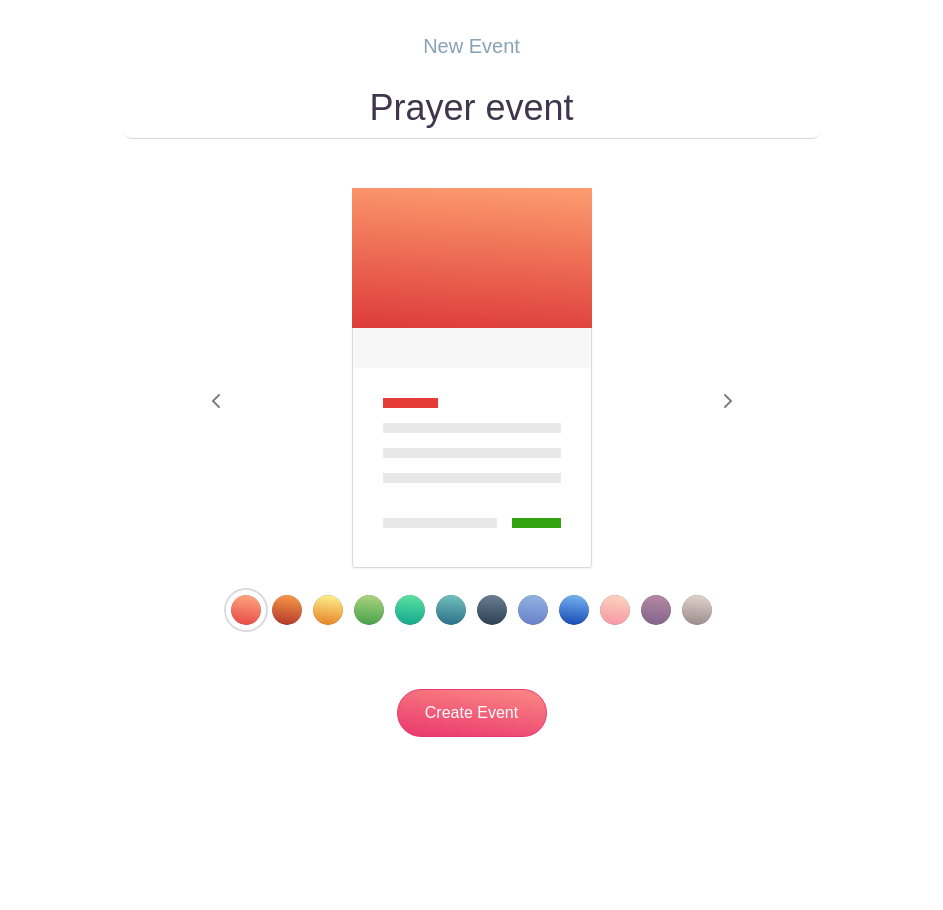 type on "Prayer event" 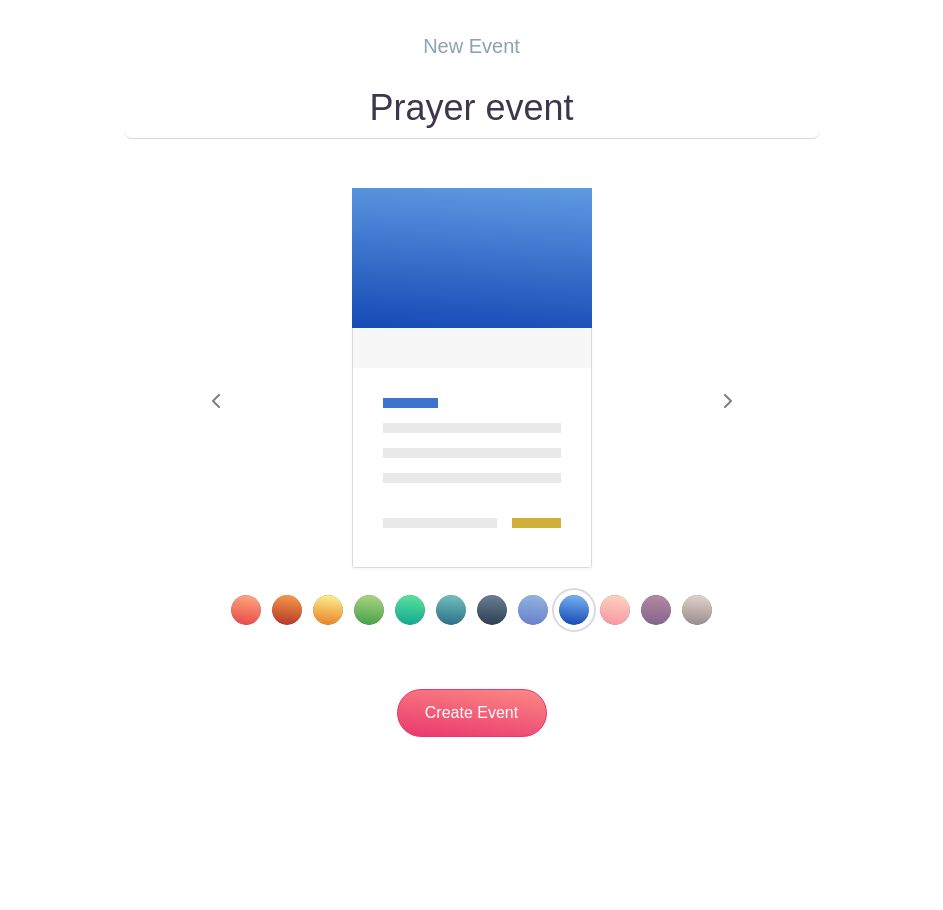 click on "Create Event" at bounding box center (472, 689) 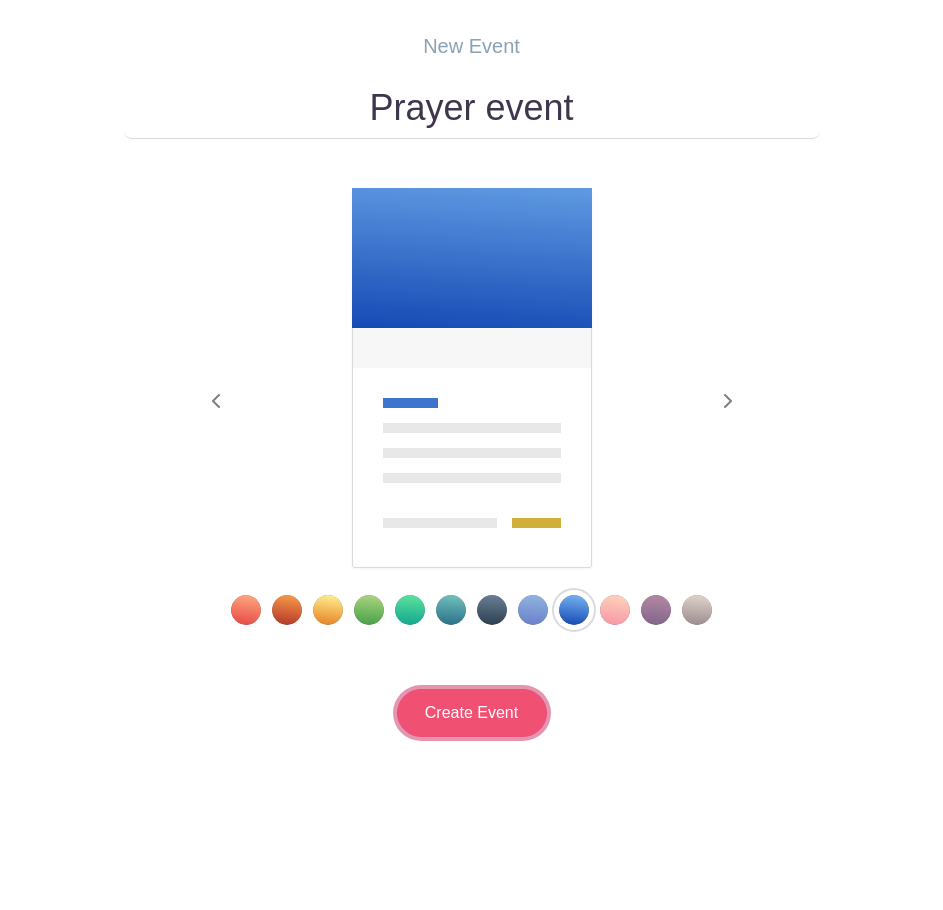 click on "Create Event" at bounding box center [472, 713] 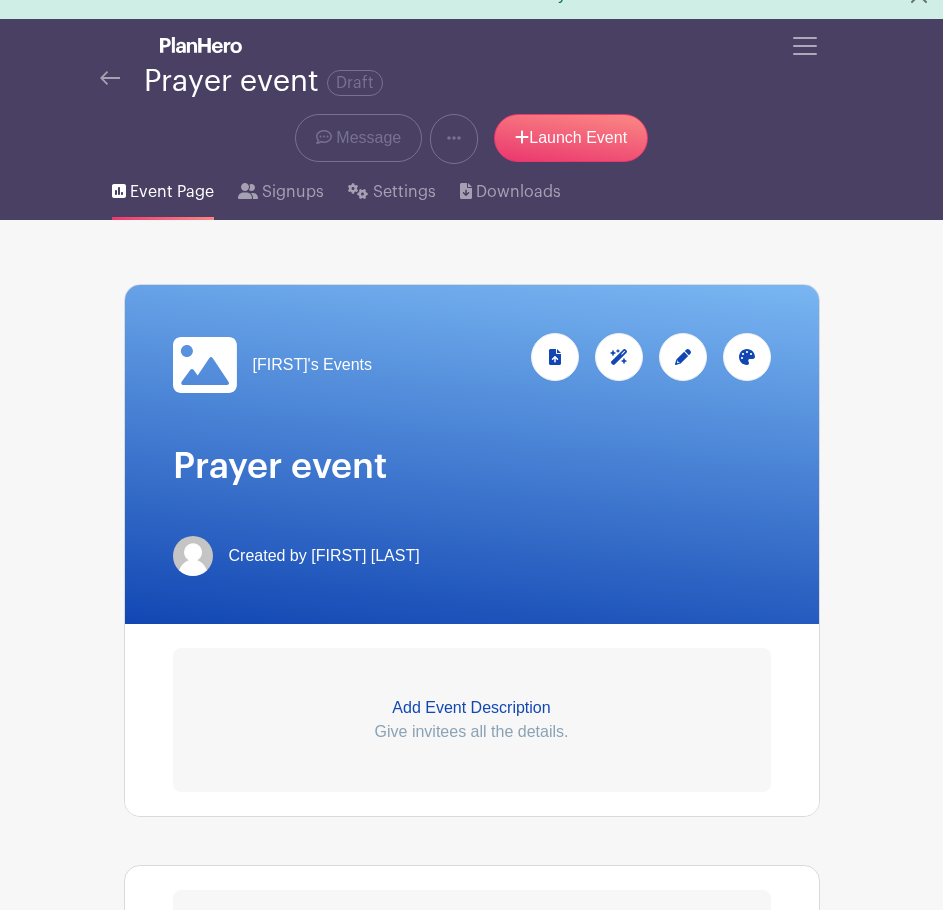 scroll, scrollTop: 0, scrollLeft: 0, axis: both 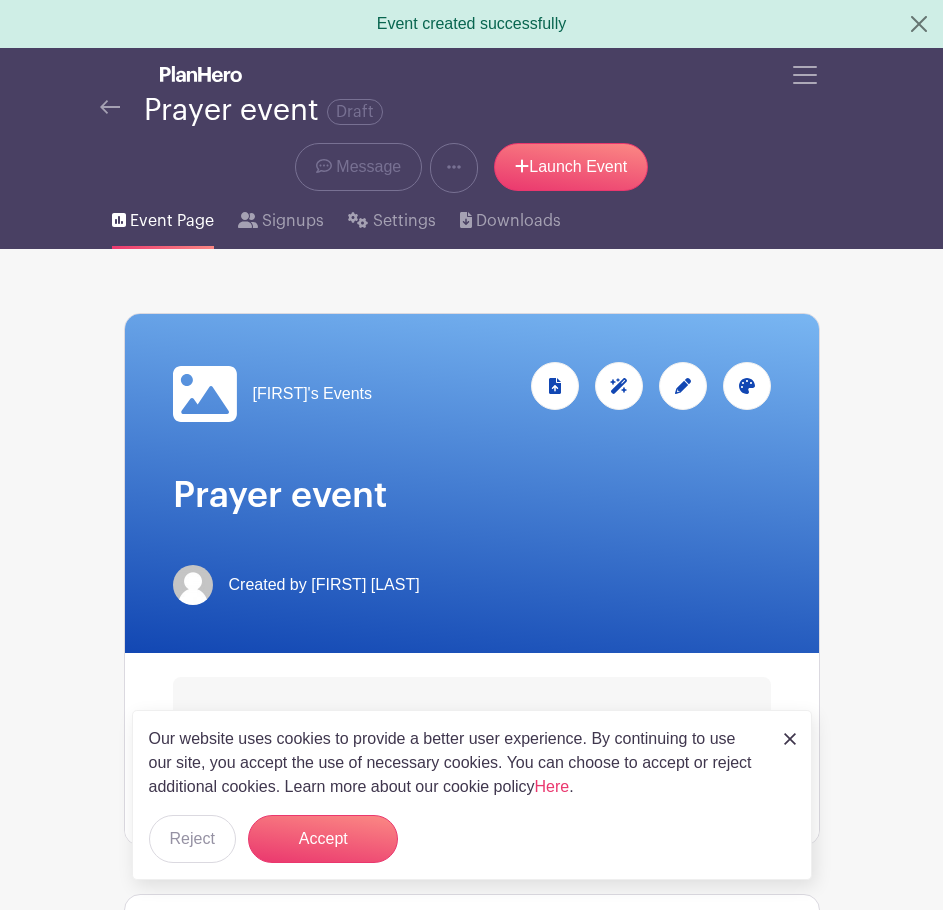click on "Add Event Description
Give invitees all the details." at bounding box center [472, 749] 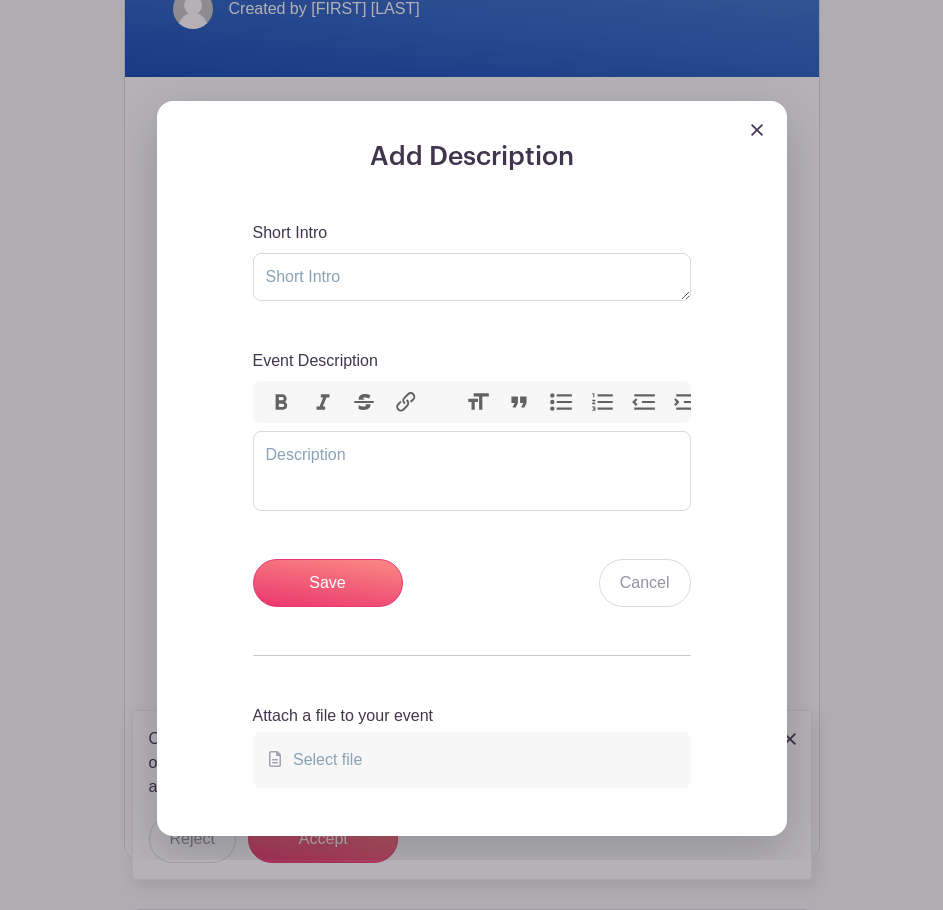 scroll, scrollTop: 574, scrollLeft: 0, axis: vertical 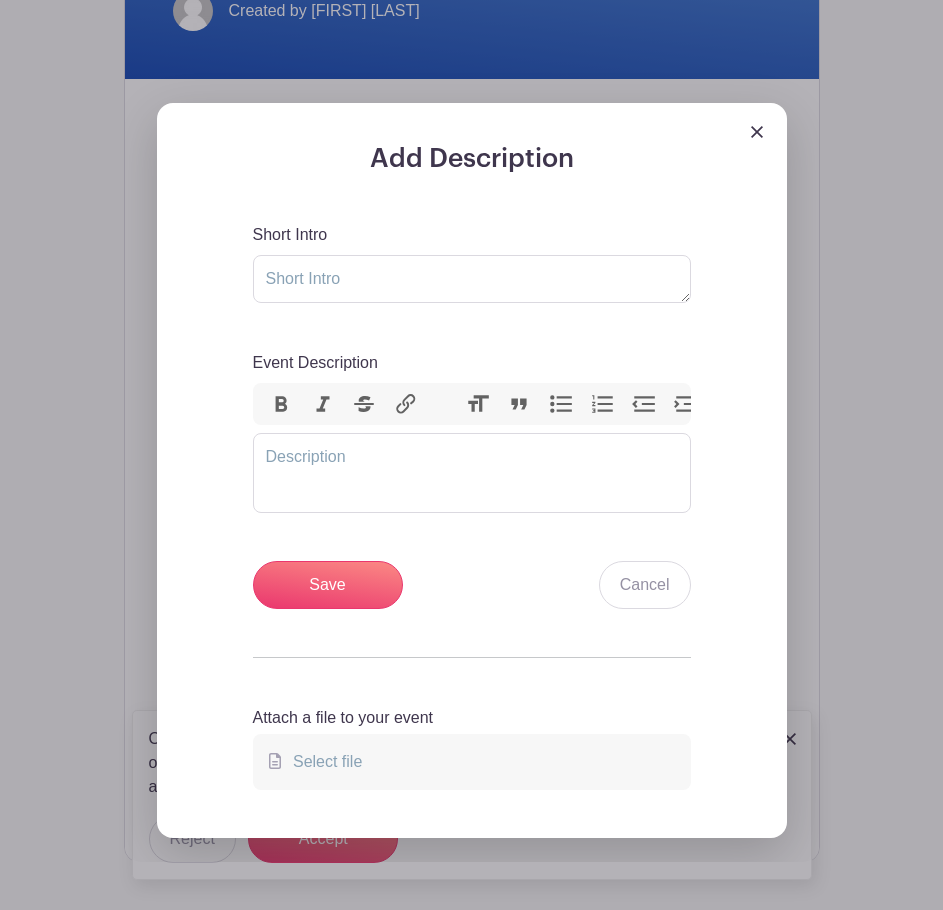 click at bounding box center [757, 132] 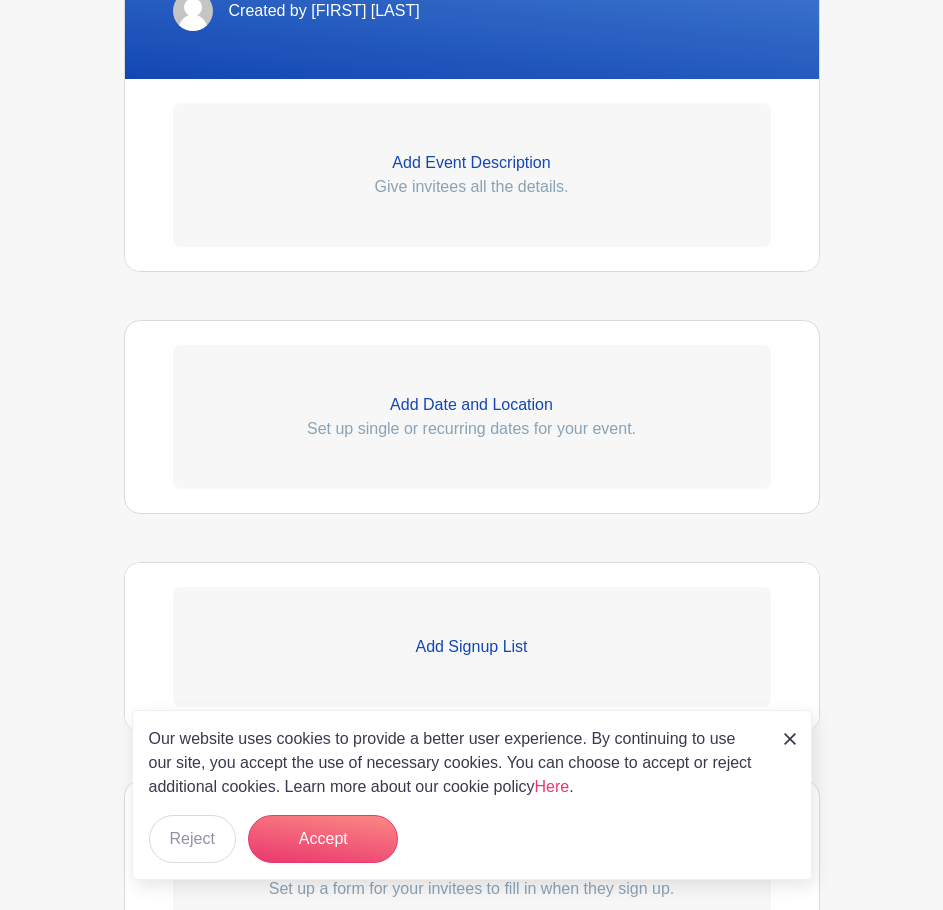 scroll, scrollTop: 764, scrollLeft: 0, axis: vertical 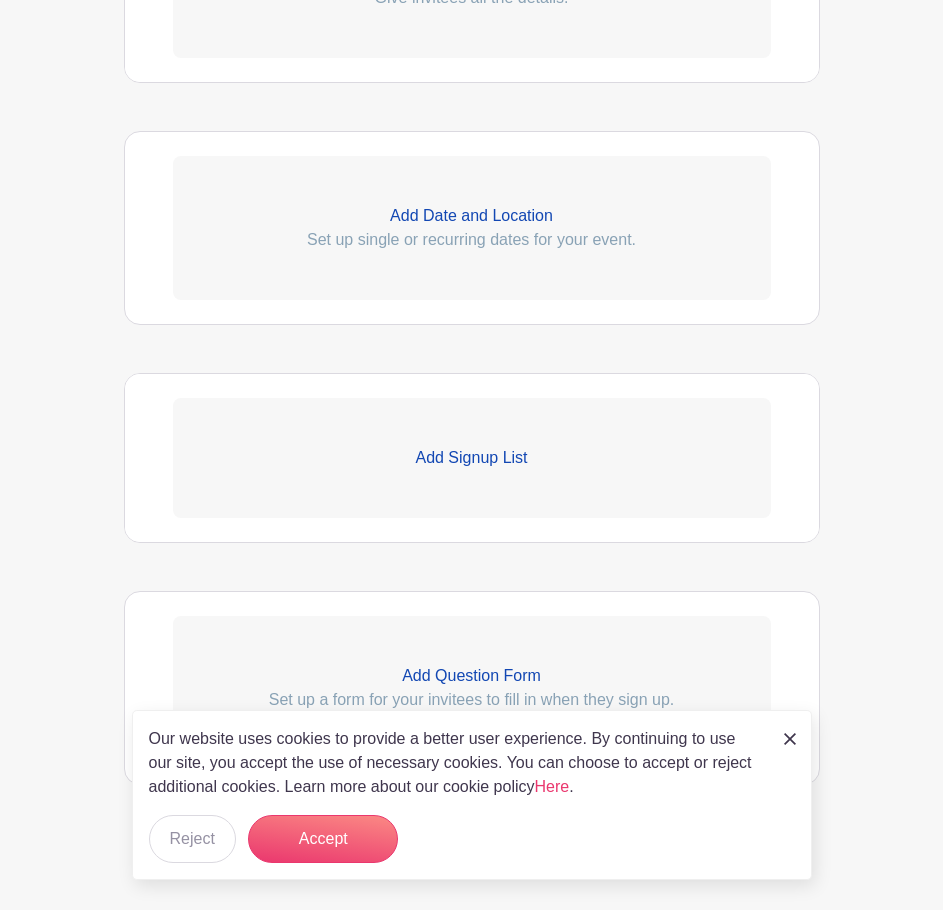 click on "Add Signup List" at bounding box center [472, 458] 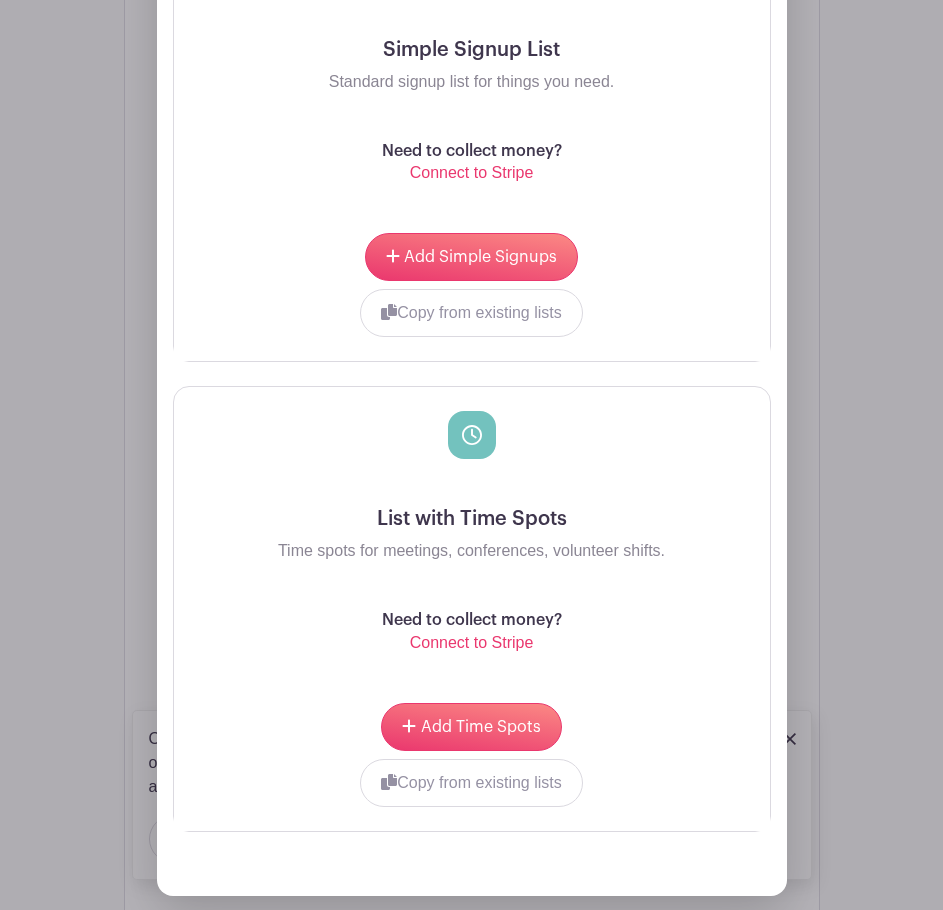 scroll, scrollTop: 1465, scrollLeft: 0, axis: vertical 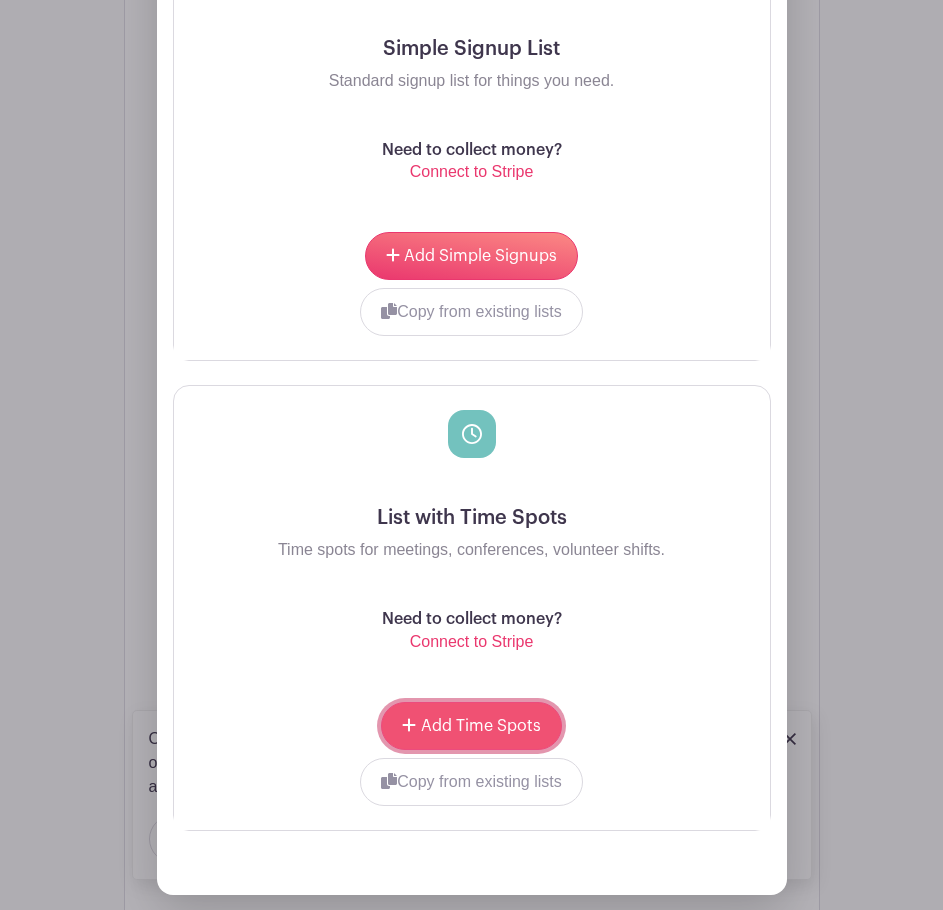 click on "Add Time Spots" at bounding box center (481, 726) 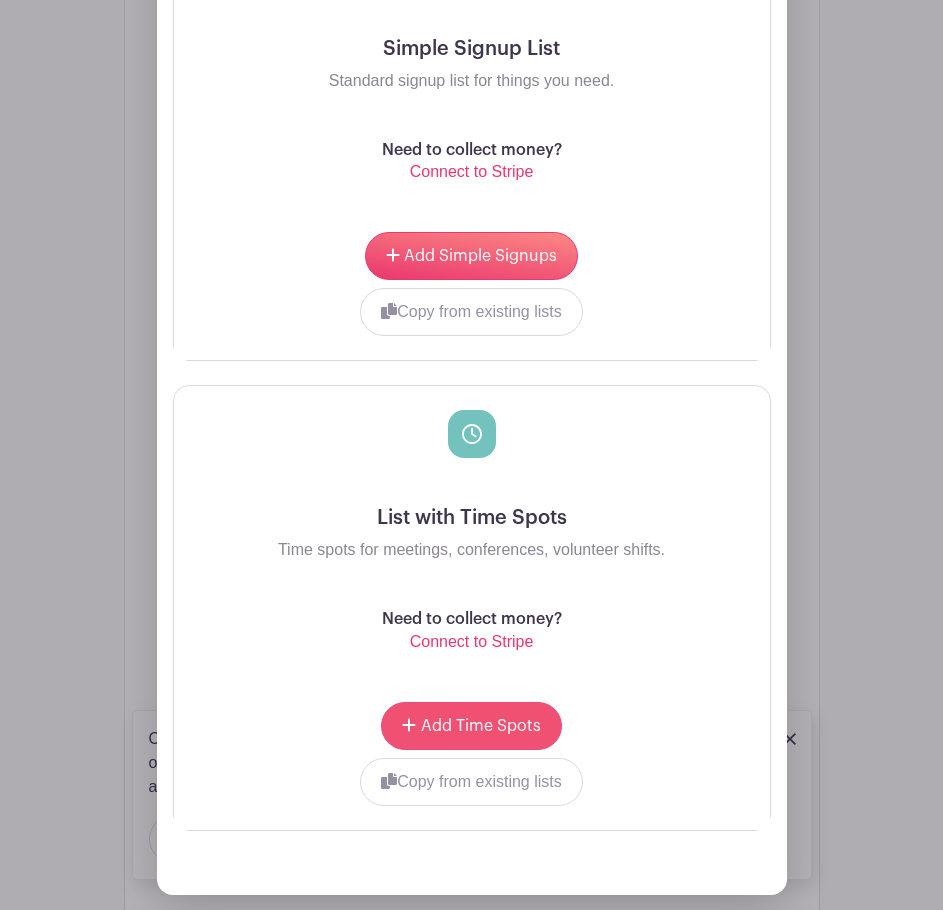 scroll, scrollTop: 1344, scrollLeft: 0, axis: vertical 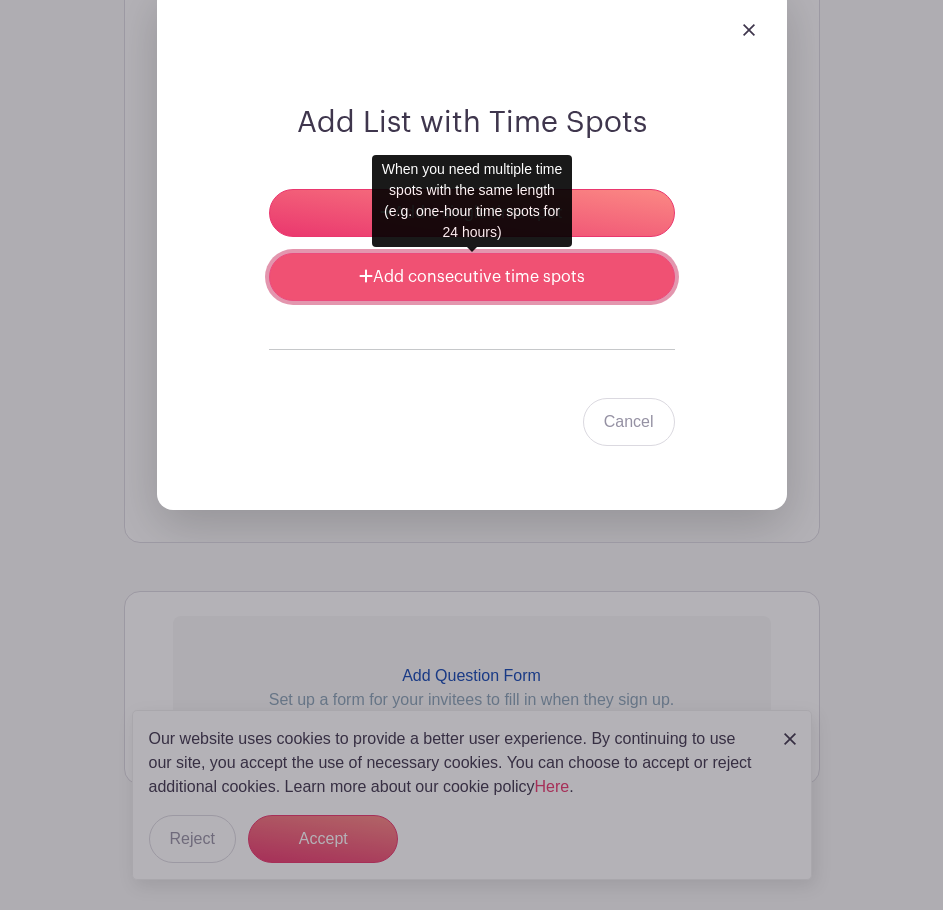 click on "Add consecutive time spots" at bounding box center (472, 277) 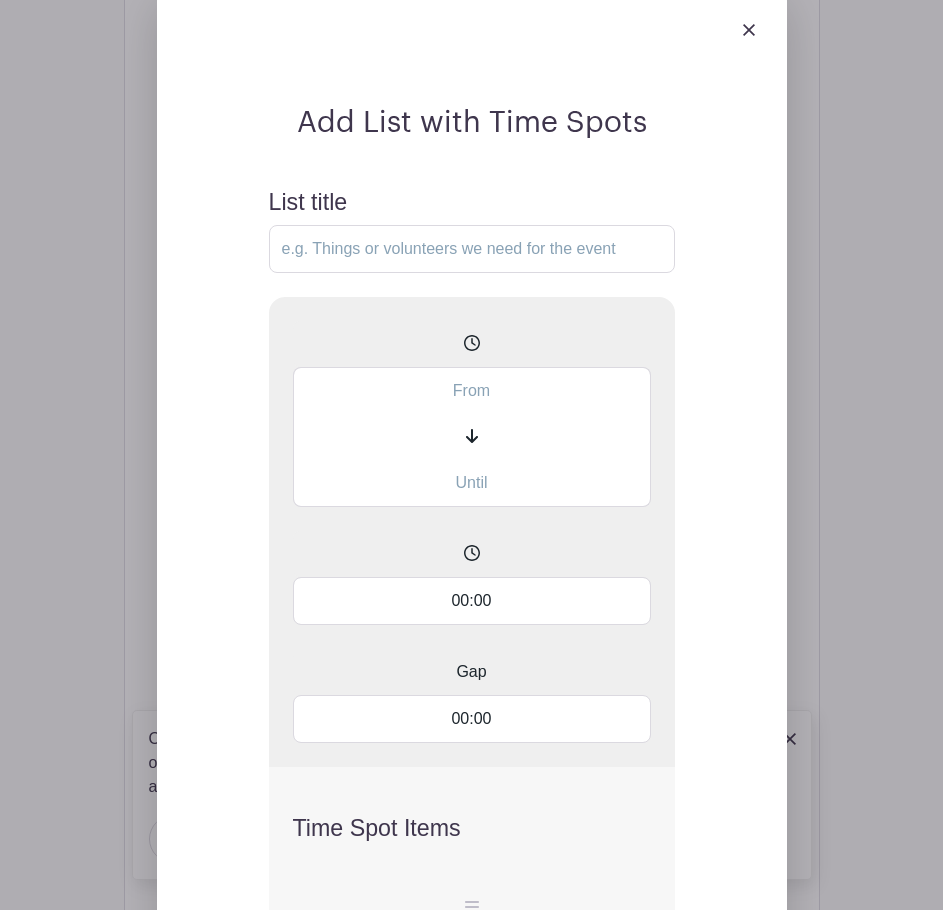 click at bounding box center (472, 390) 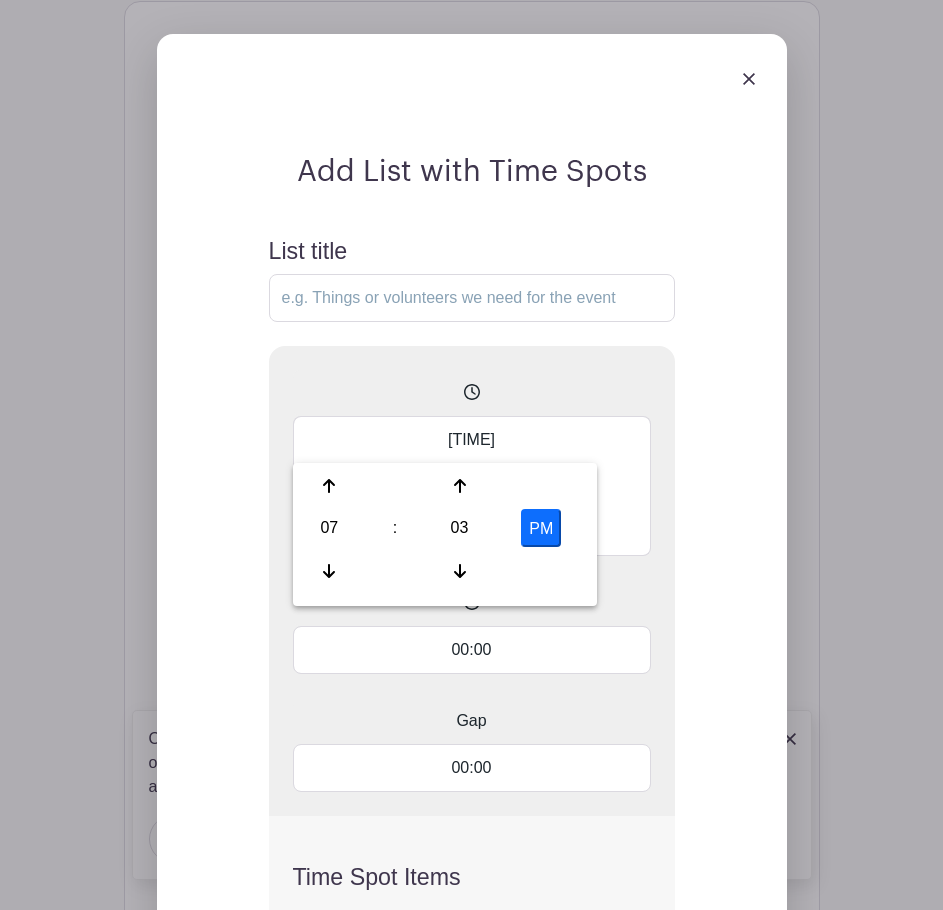 scroll, scrollTop: 1294, scrollLeft: 0, axis: vertical 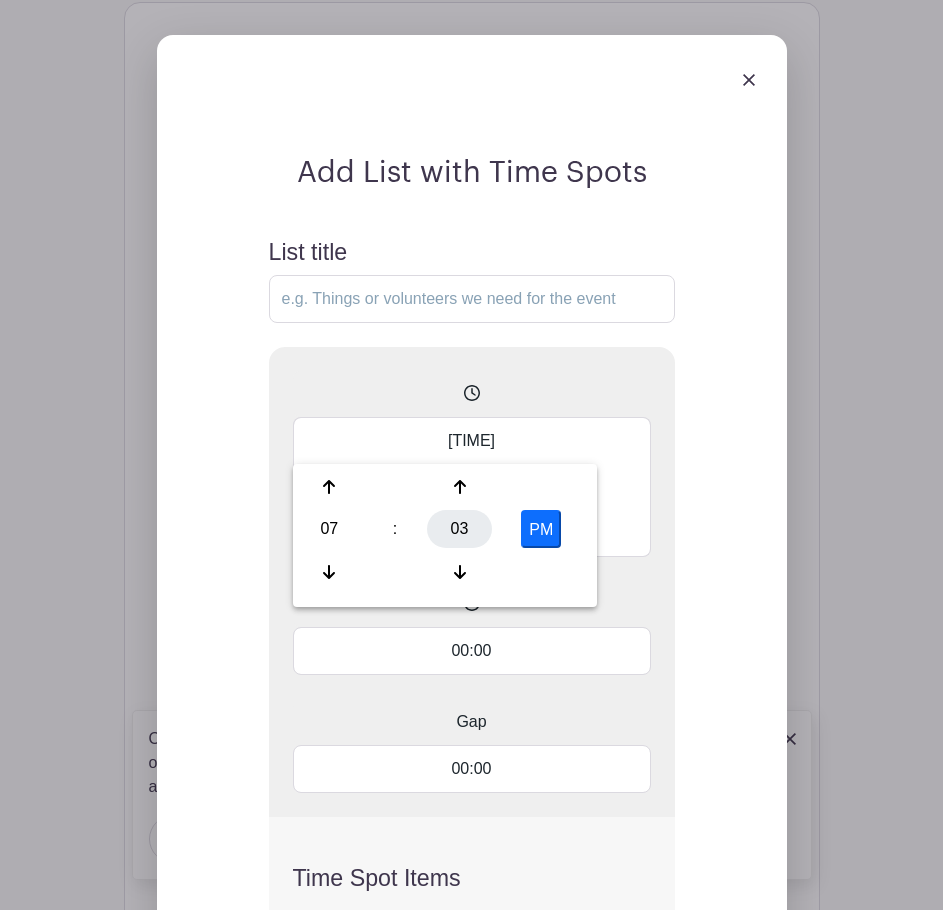 click on "03" at bounding box center [459, 529] 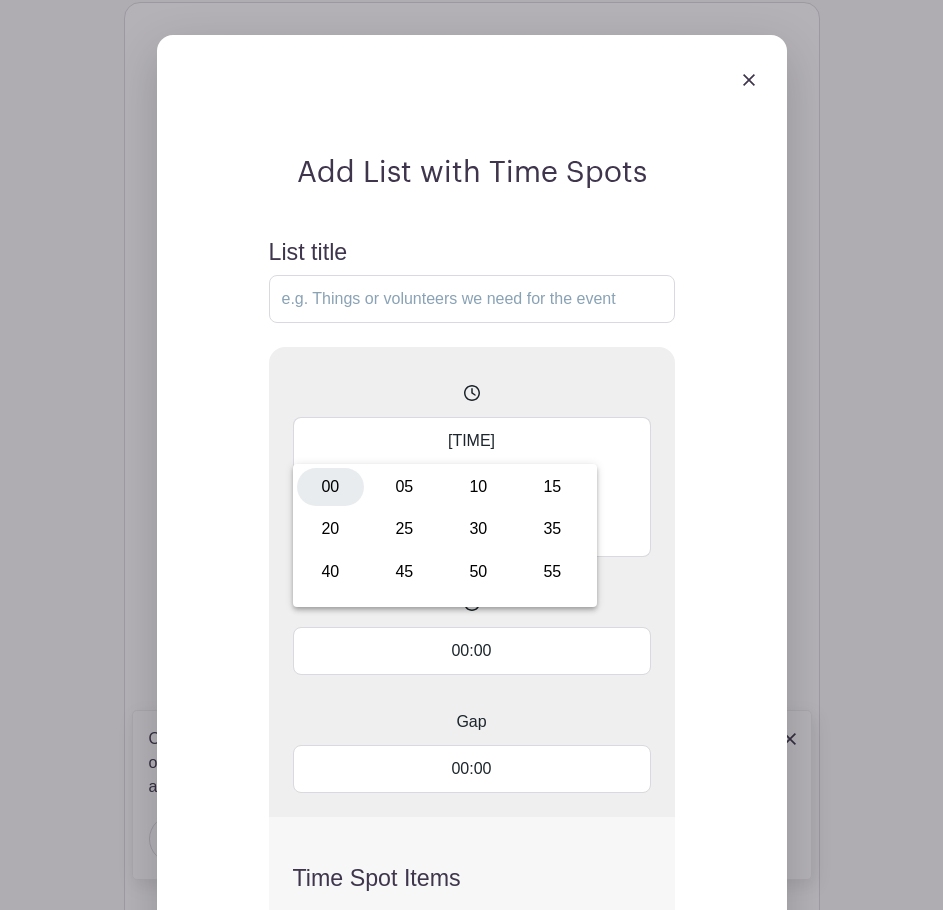 click on "00" at bounding box center [330, 487] 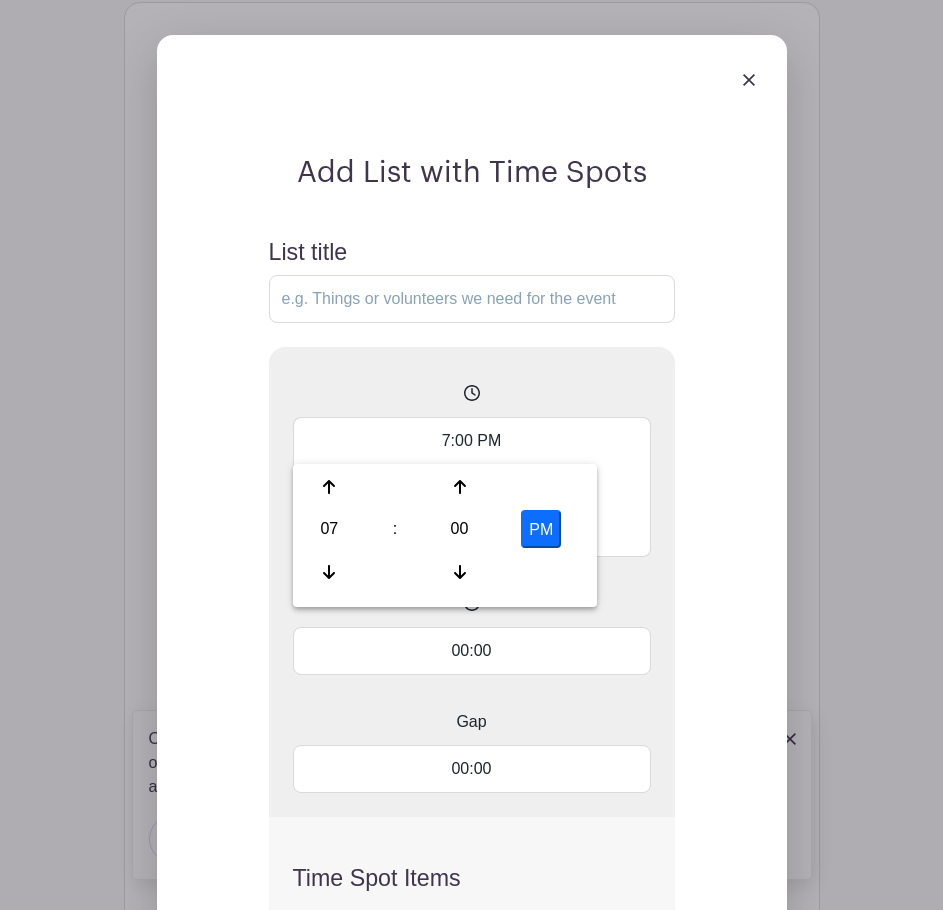 click on "7:00 PM
00:00
Gap
00:00" at bounding box center (472, 582) 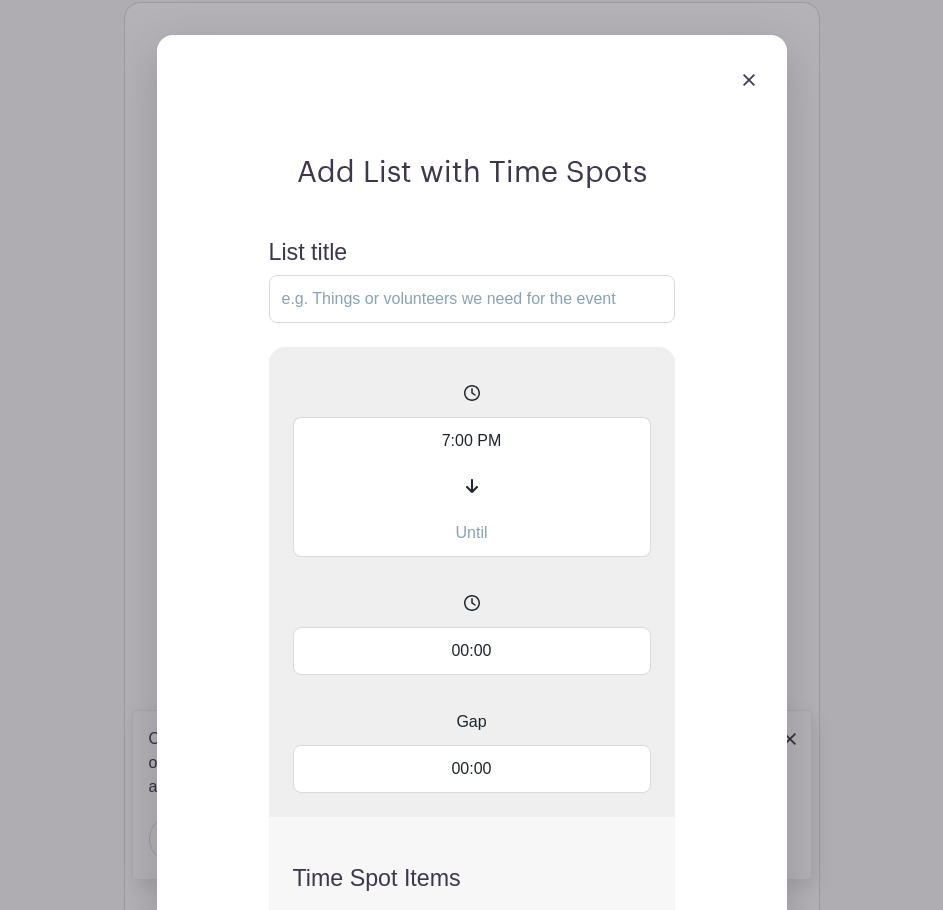 click at bounding box center [472, 533] 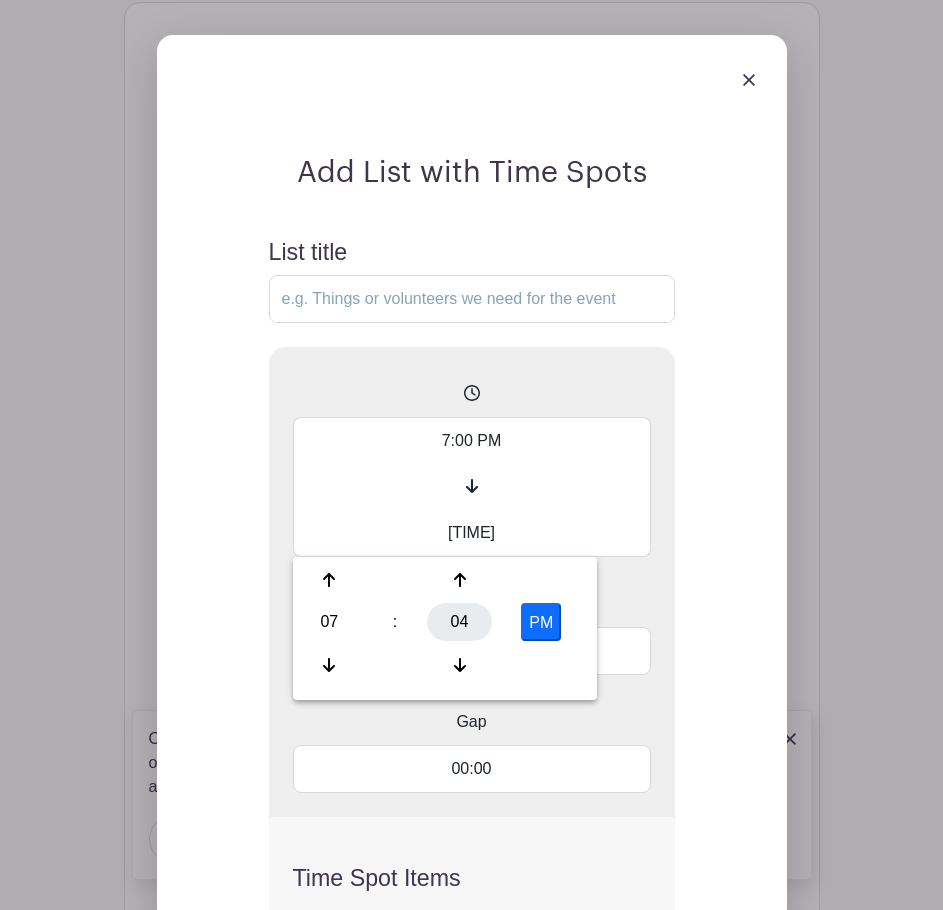 click on "04" at bounding box center (459, 622) 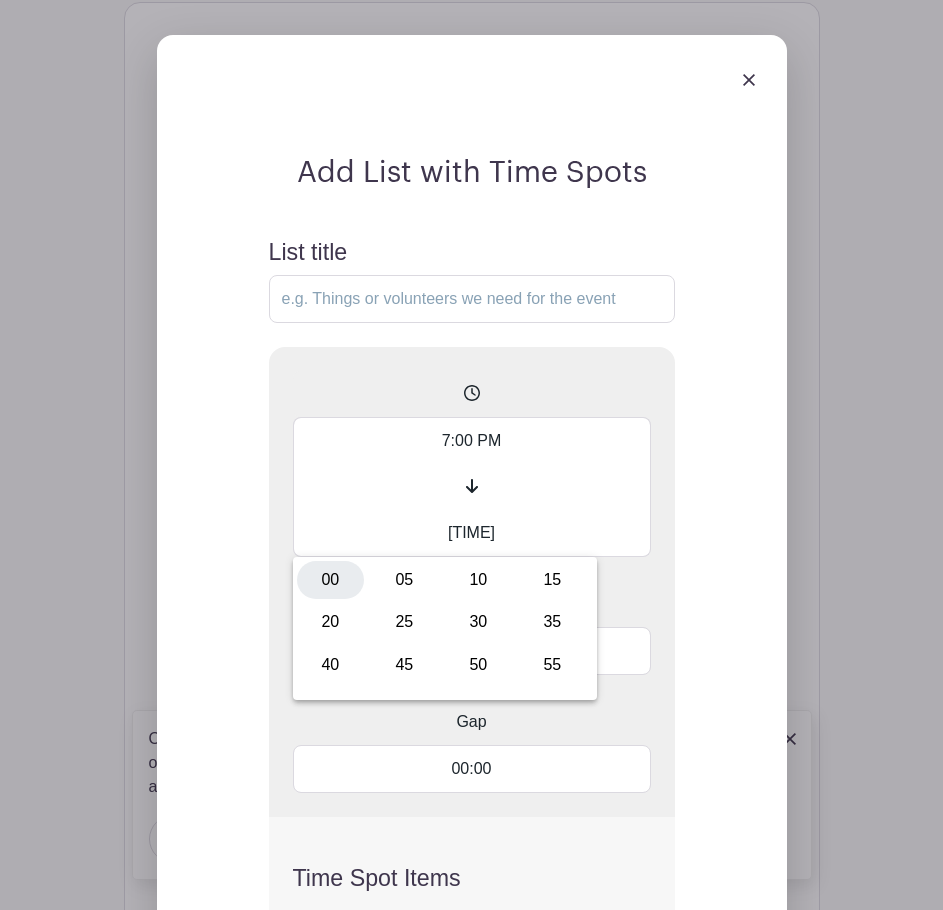 click on "00" at bounding box center [330, 580] 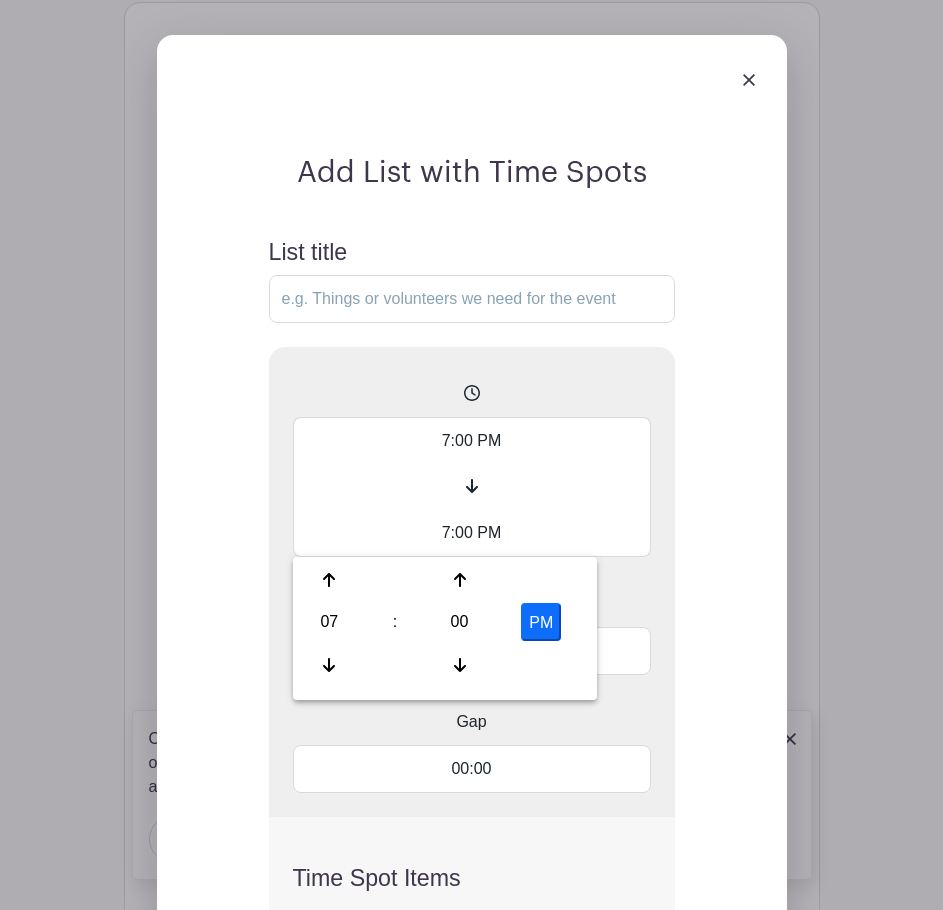 click on "PM" at bounding box center (541, 622) 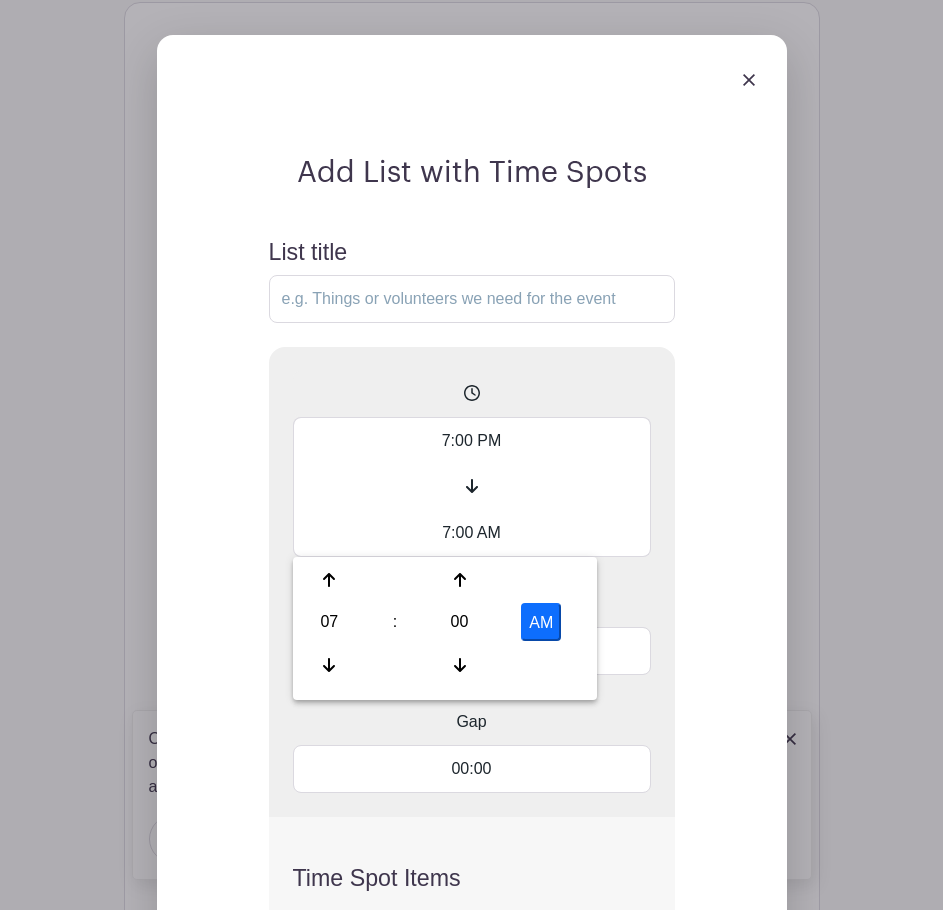 click on "Add List with Time Spots
List title
7:00 PM
7:00 AM
00:00
Gap
00:00
Time Spot Items
Item Name
Amount Needed
-
1
+
Unlimited" at bounding box center (472, 779) 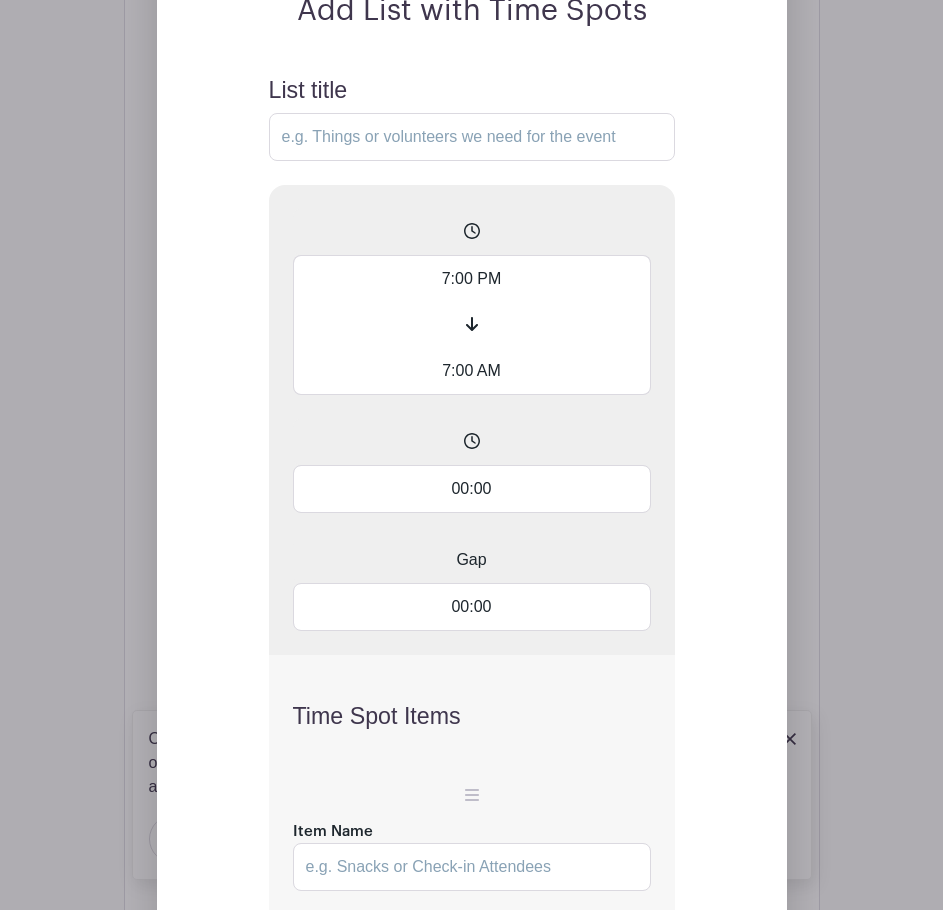 scroll, scrollTop: 1463, scrollLeft: 0, axis: vertical 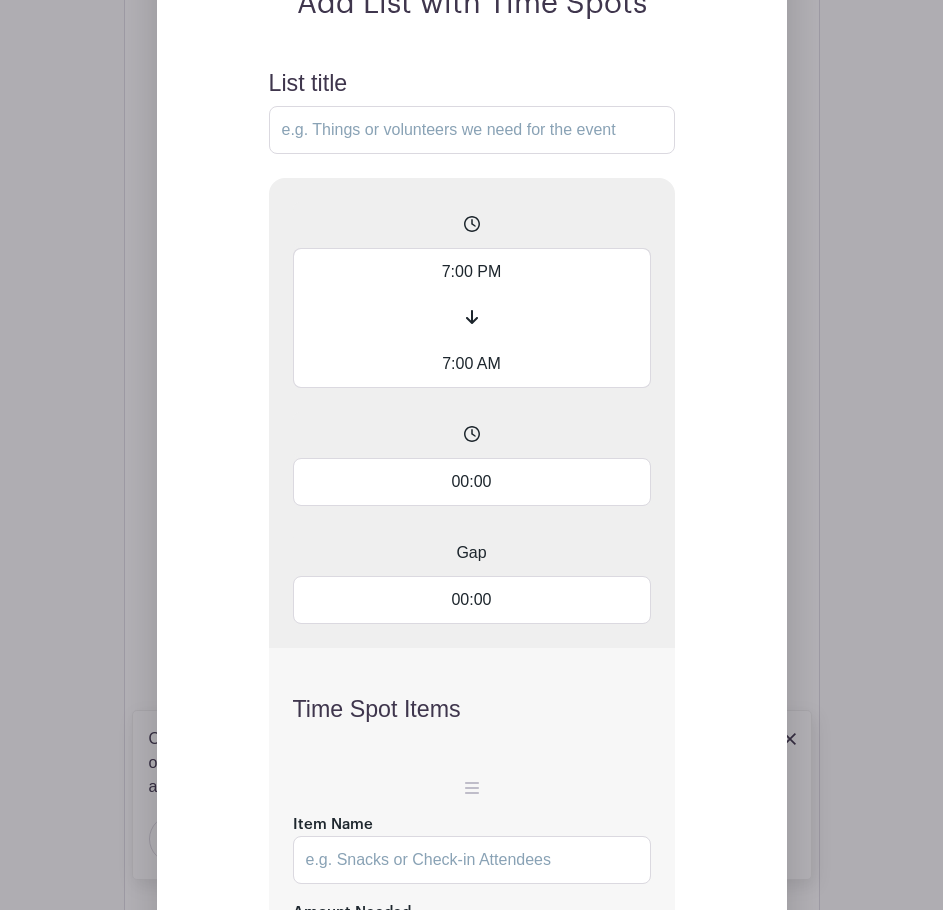 click on "00:00" at bounding box center [472, 482] 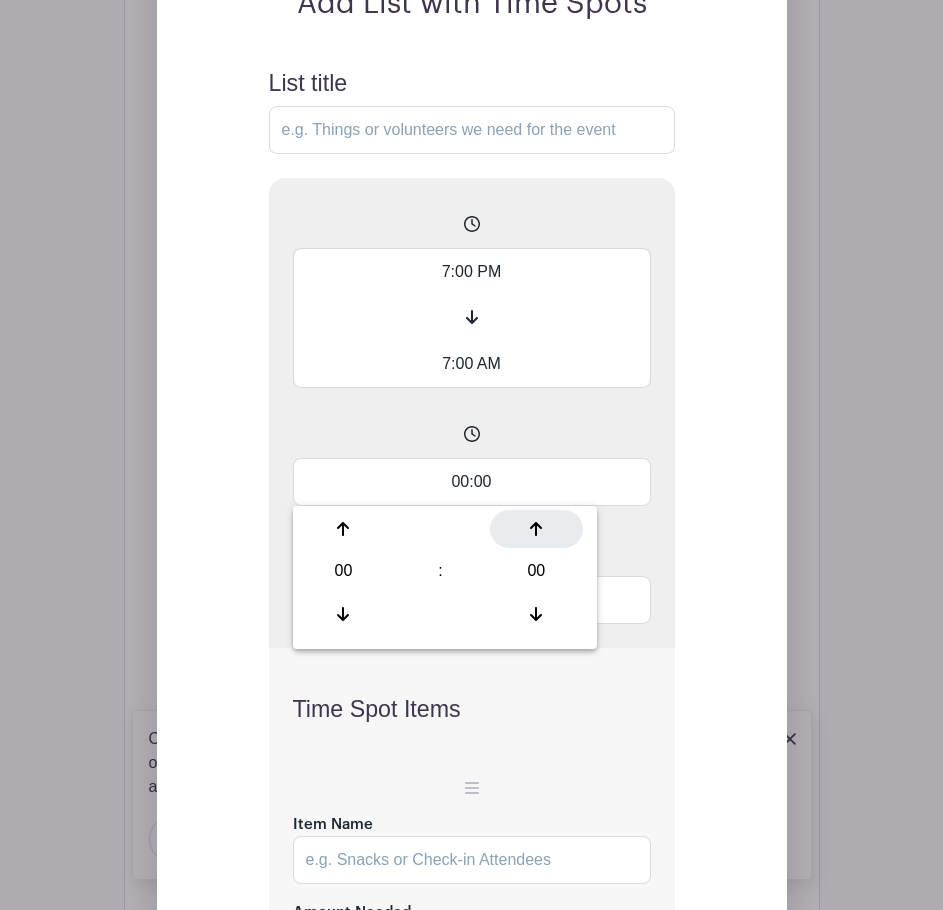 click 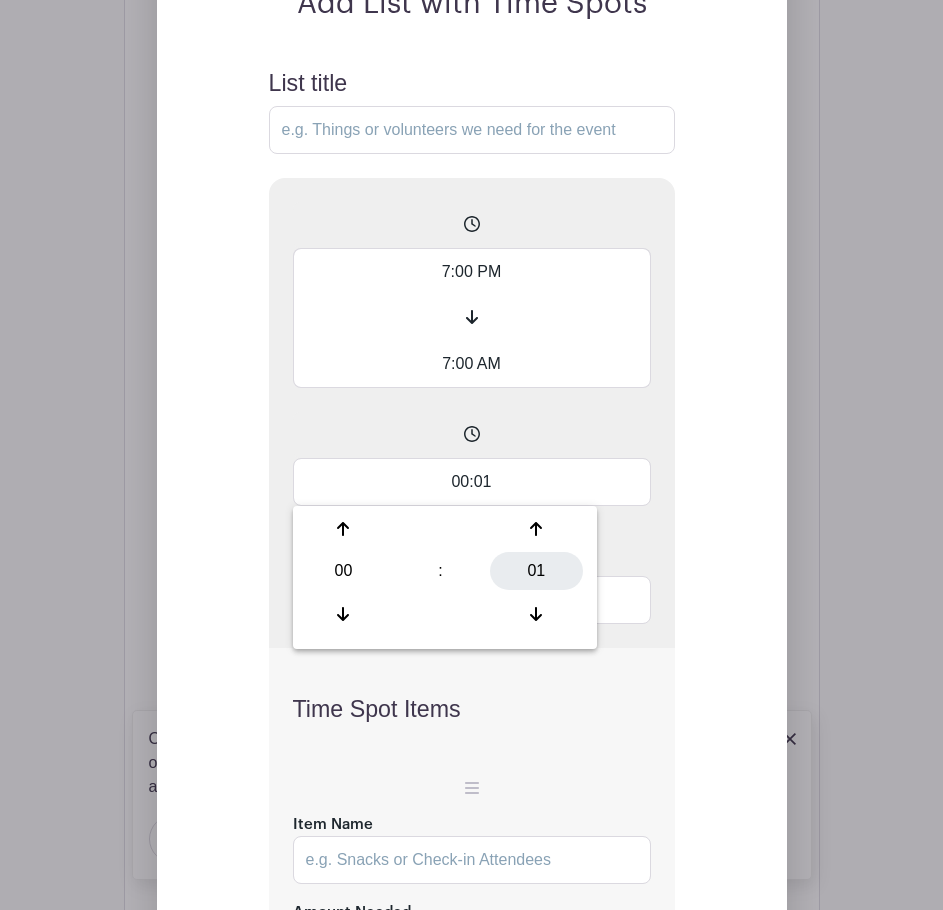 click on "01" at bounding box center [536, 571] 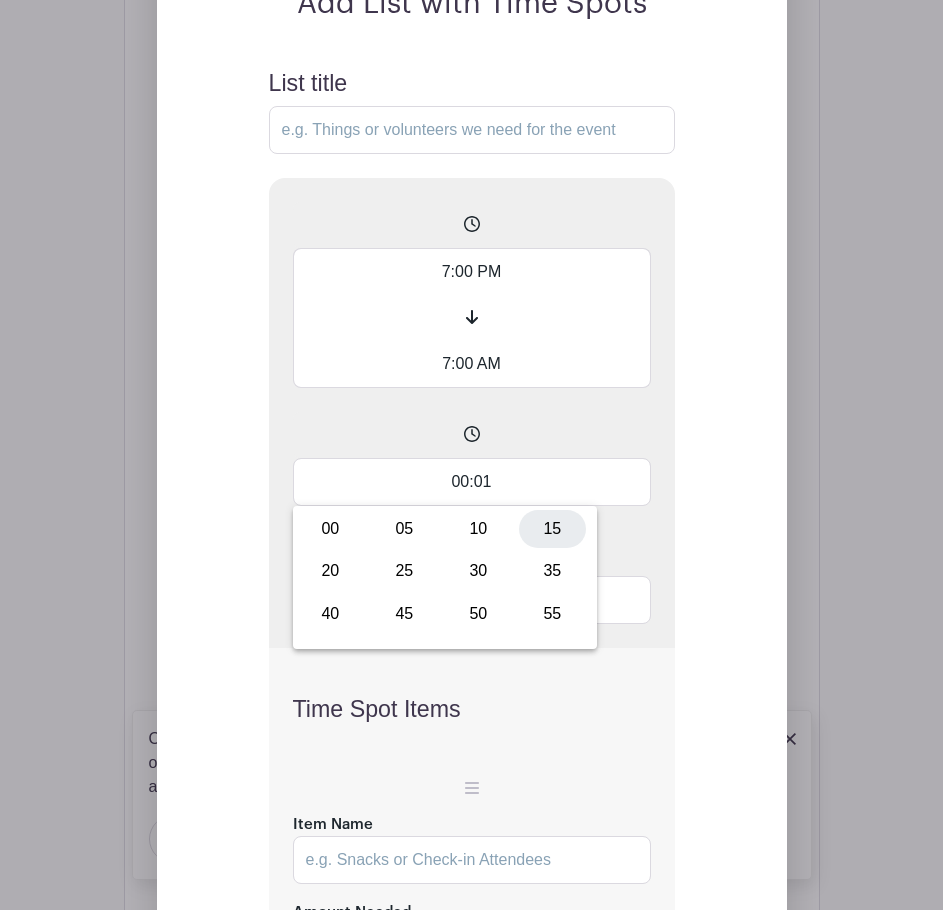click on "15" at bounding box center (552, 529) 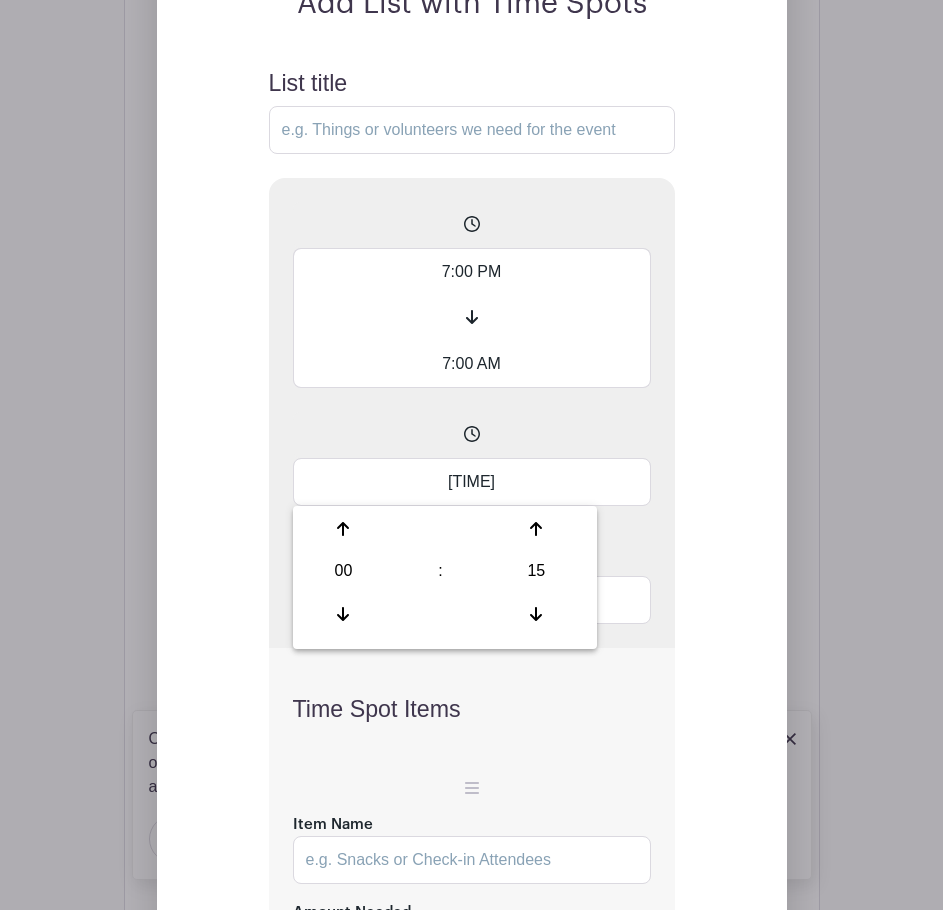 click on "Add List with Time Spots
List title
7:00 PM
7:00 AM
00:15
Gap
00:00
Time Spot Items
Item Name
Amount Needed
-
1
+
Unlimited" at bounding box center [472, 610] 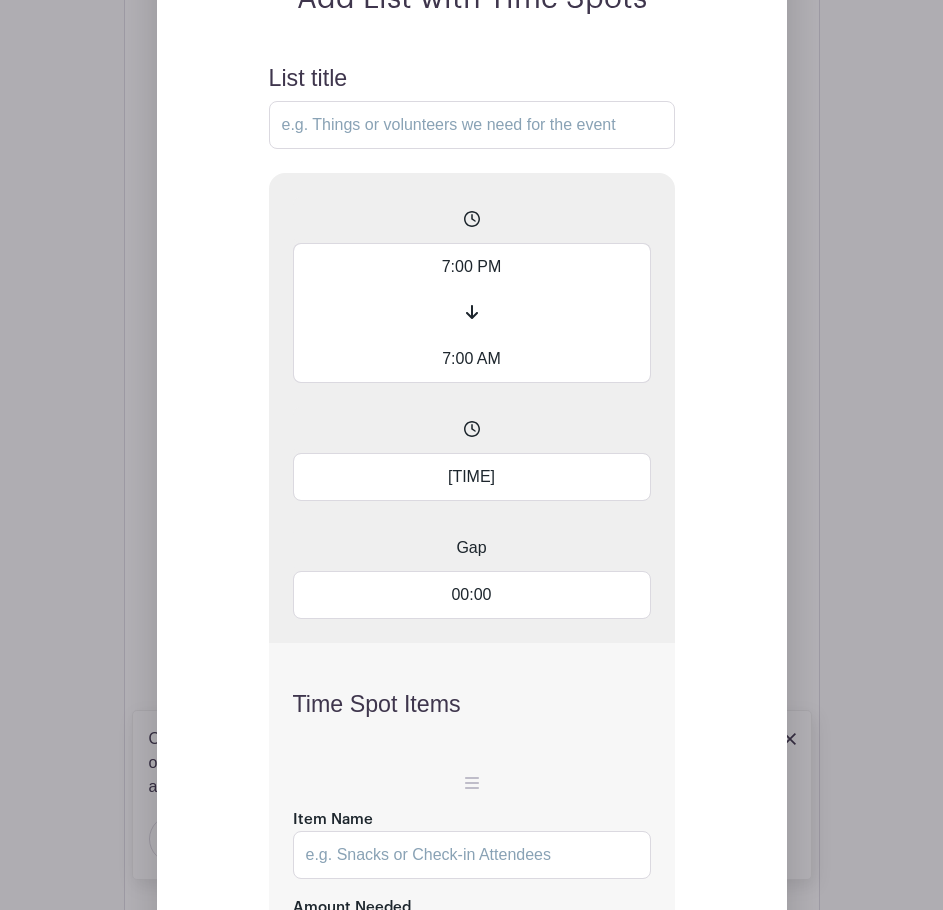 scroll, scrollTop: 1469, scrollLeft: 0, axis: vertical 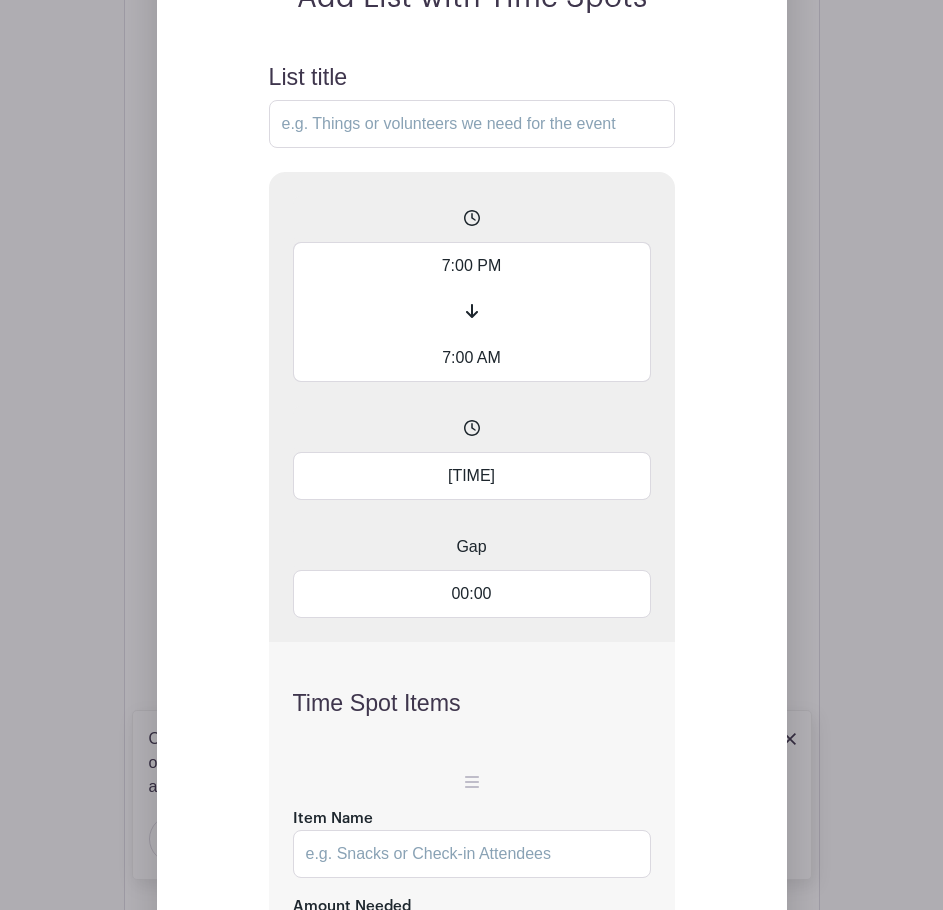 click on "7:00 PM" at bounding box center (472, 265) 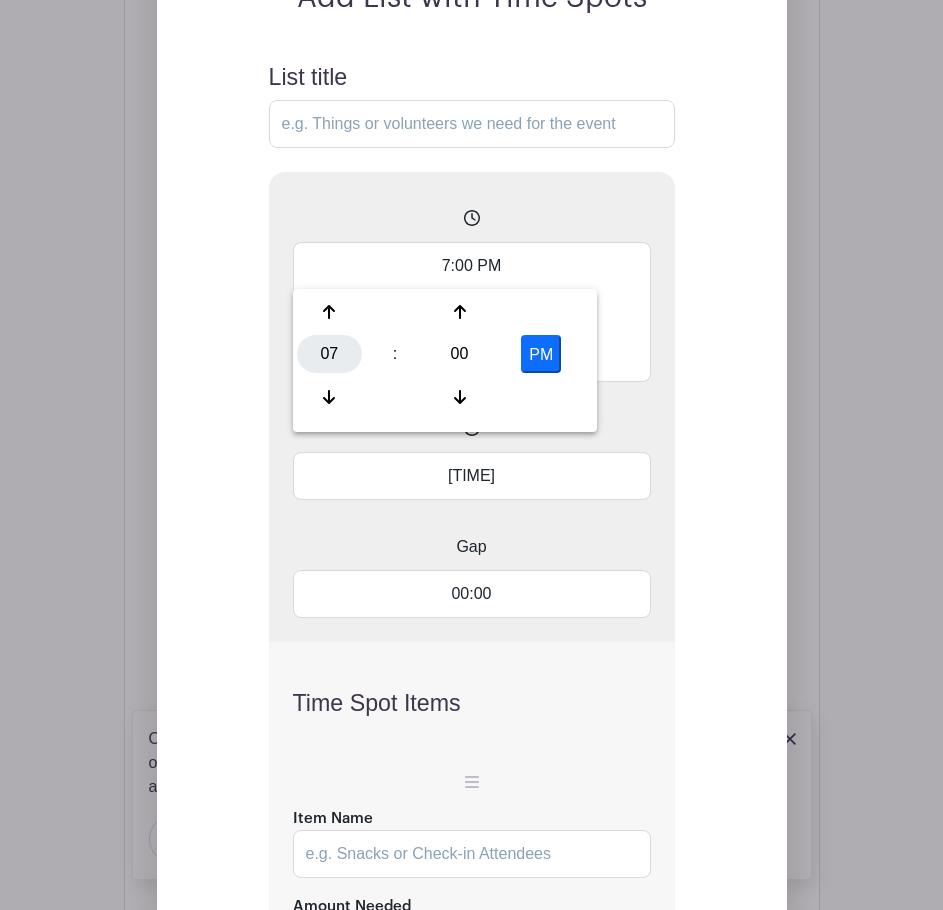 click on "07" at bounding box center [329, 354] 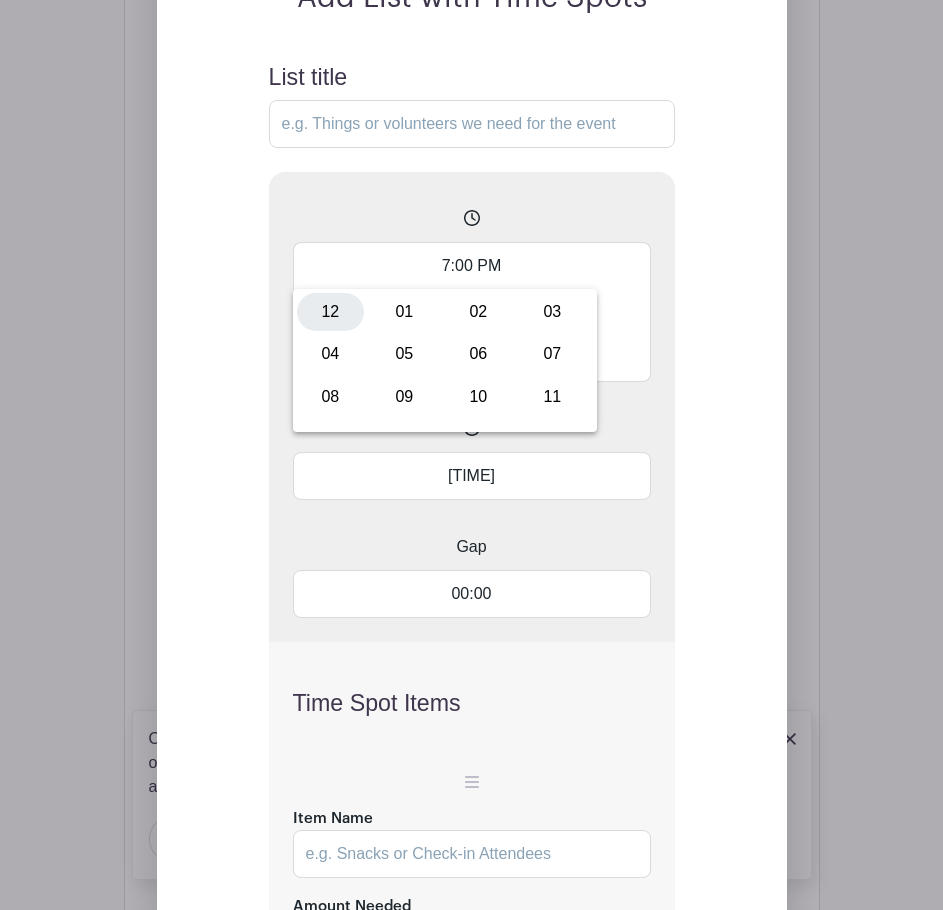 click on "12" at bounding box center (330, 312) 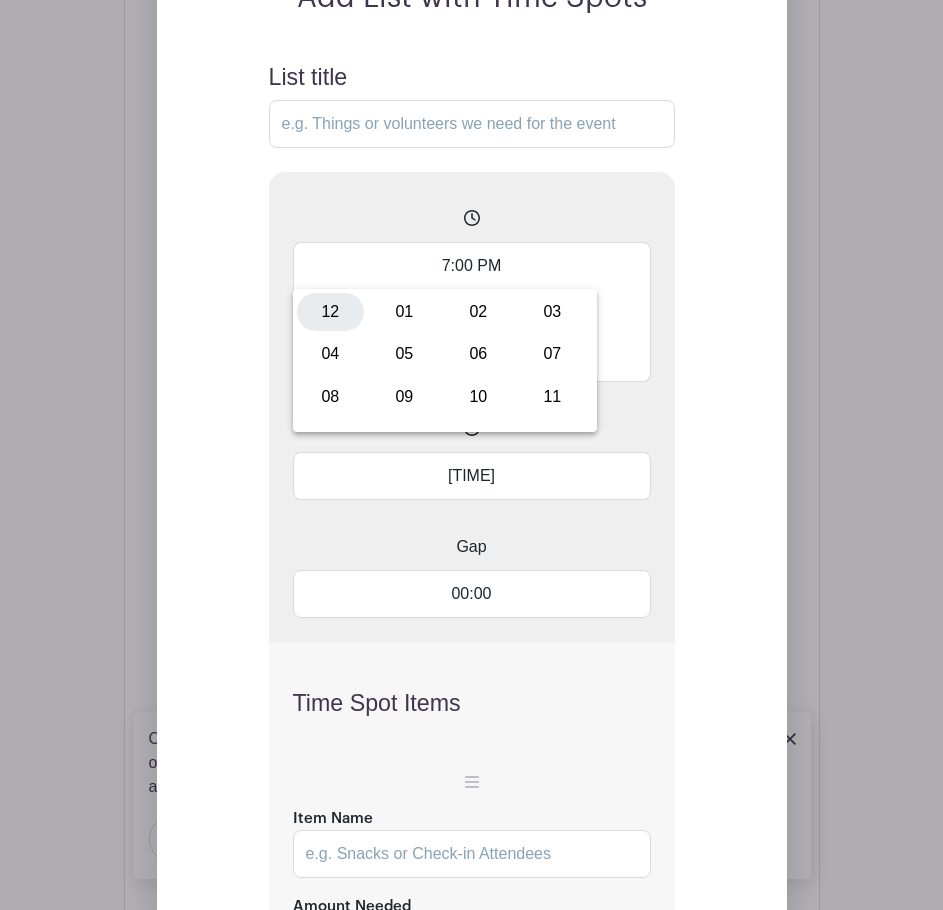 type on "12:00 PM" 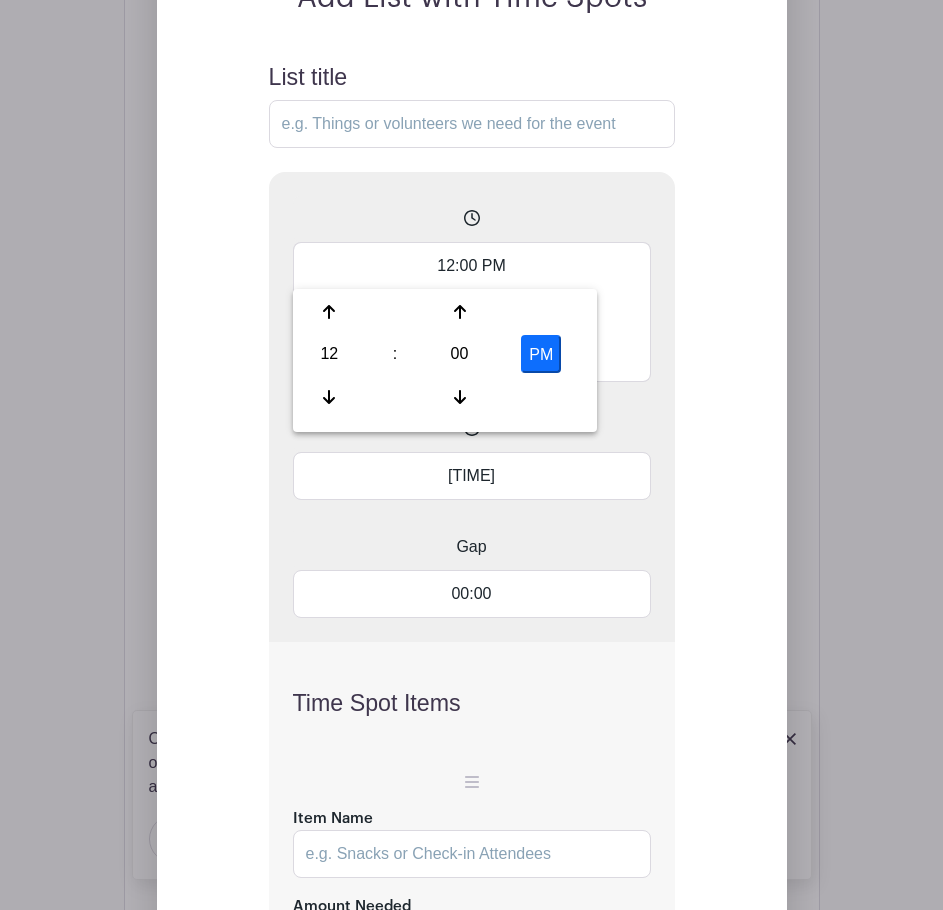 click on "Add List with Time Spots
List title
12:00 PM
7:00 AM
00:15
Gap
00:00
Time Spot Items
Item Name
Amount Needed
-
1
+
Unlimited" at bounding box center (472, 604) 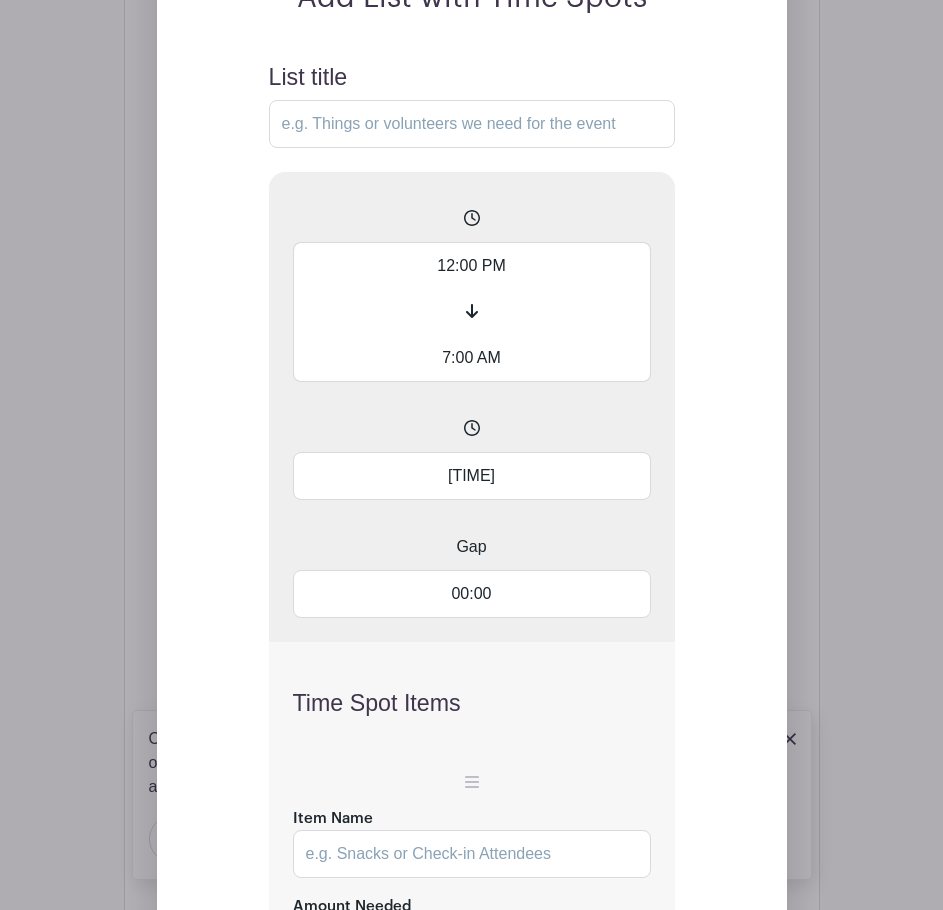 click on "7:00 AM" at bounding box center [472, 358] 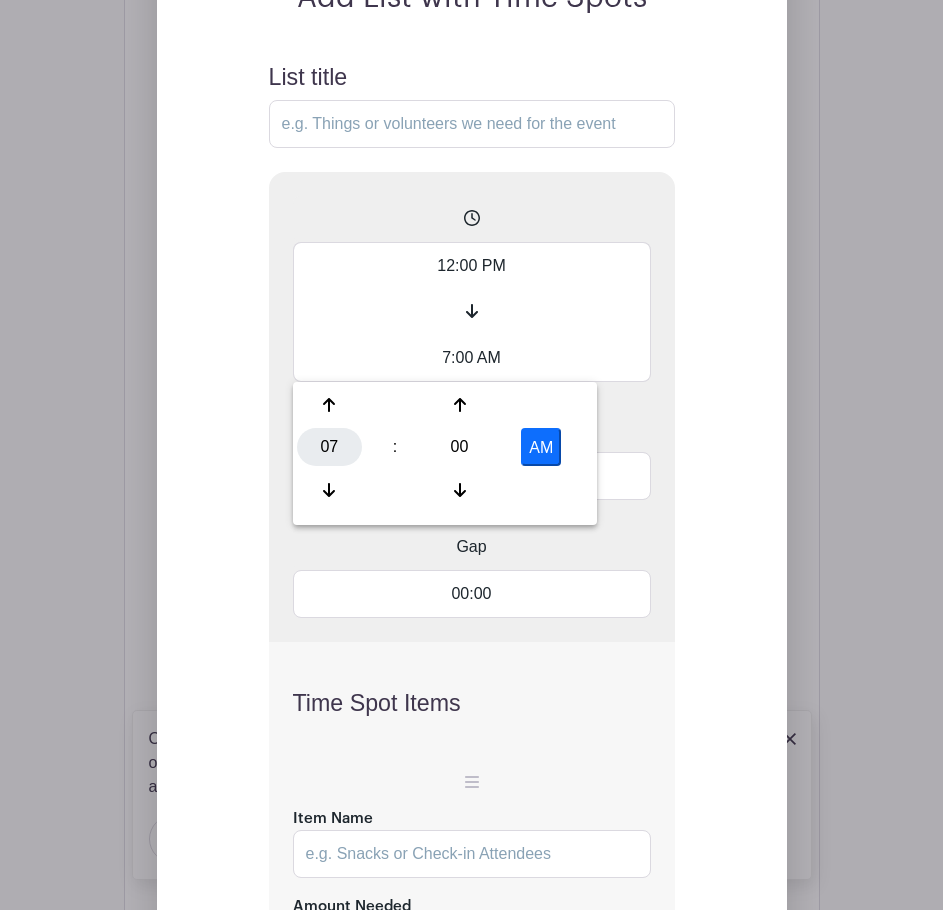 click on "07" at bounding box center [329, 447] 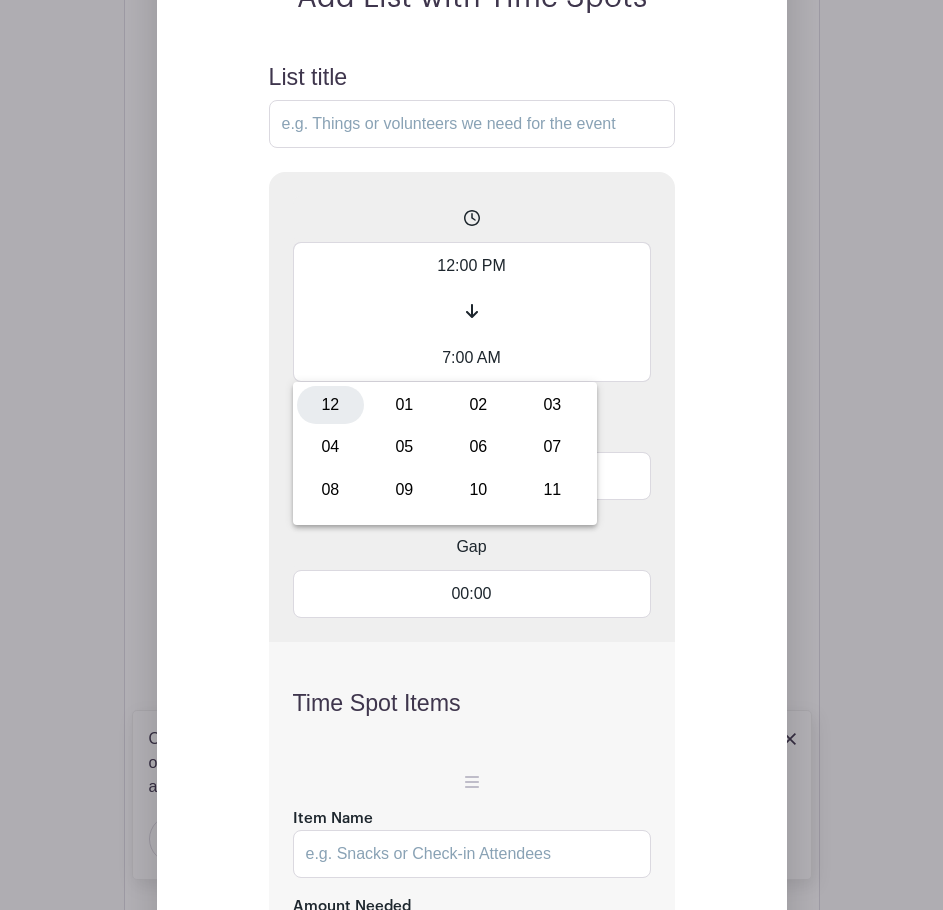 click on "12" at bounding box center [330, 405] 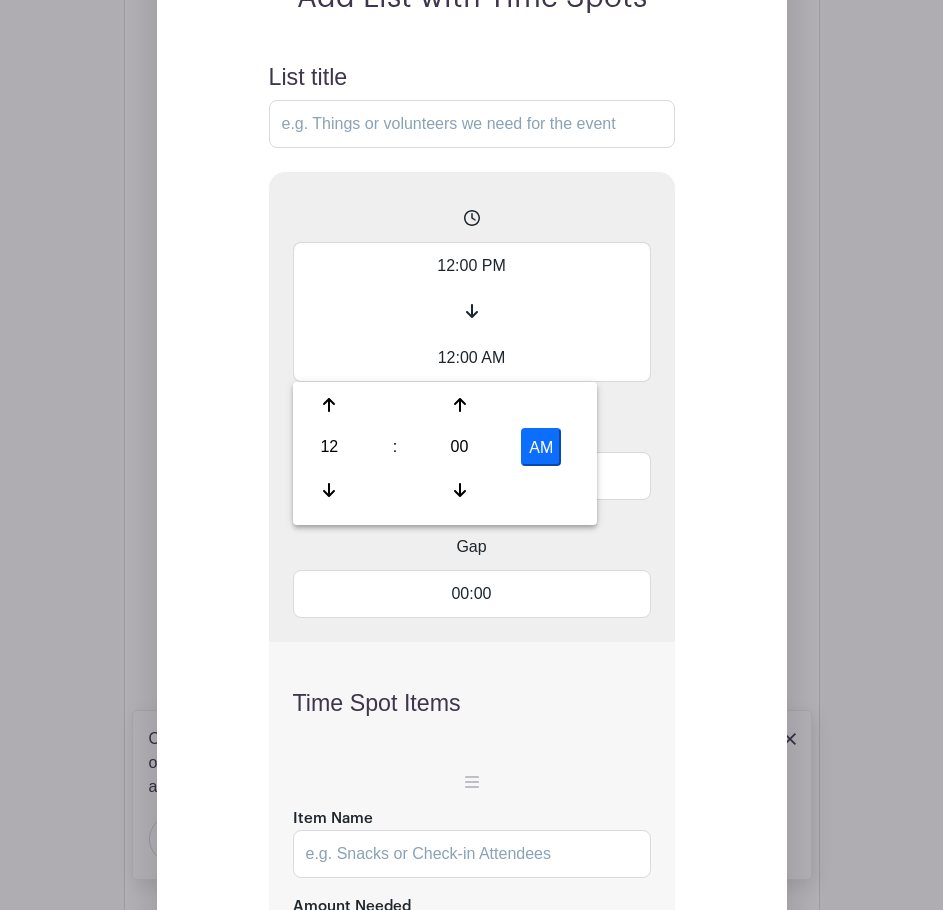 click on "AM" at bounding box center (541, 447) 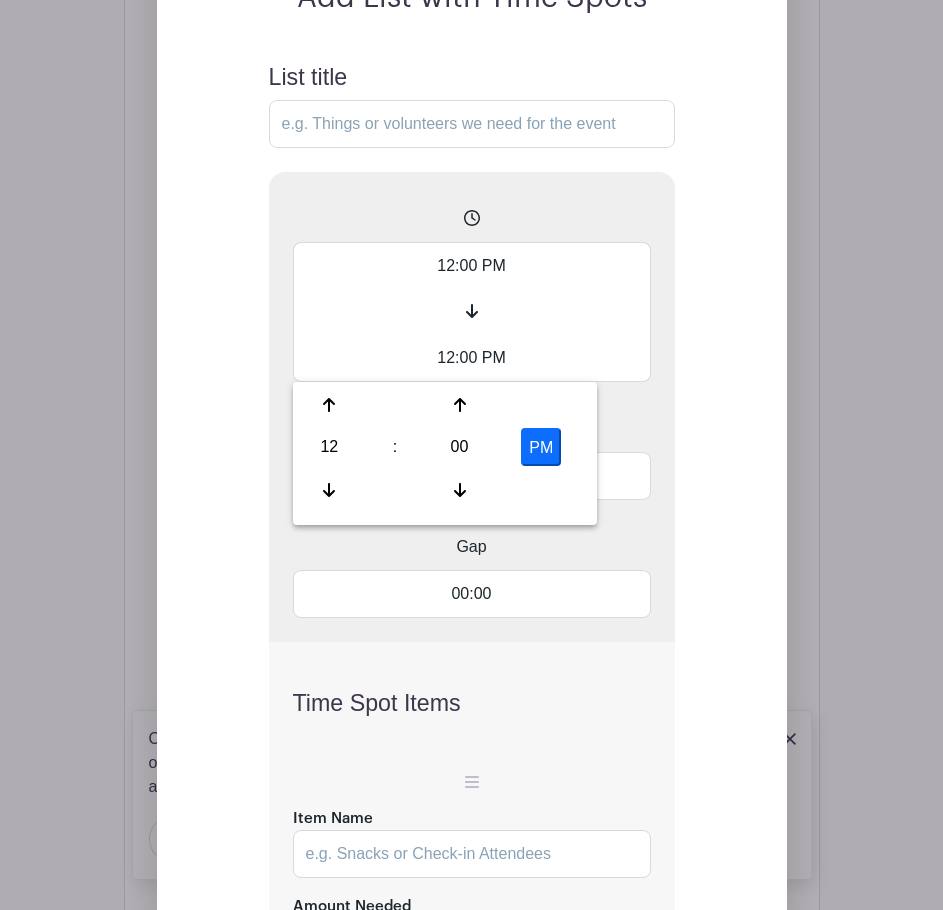 click on "Add List with Time Spots
List title
12:00 PM
12:00 PM
00:15
Gap
00:00
Time Spot Items
Item Name
Amount Needed
-
1
+
Unlimited" at bounding box center [472, 604] 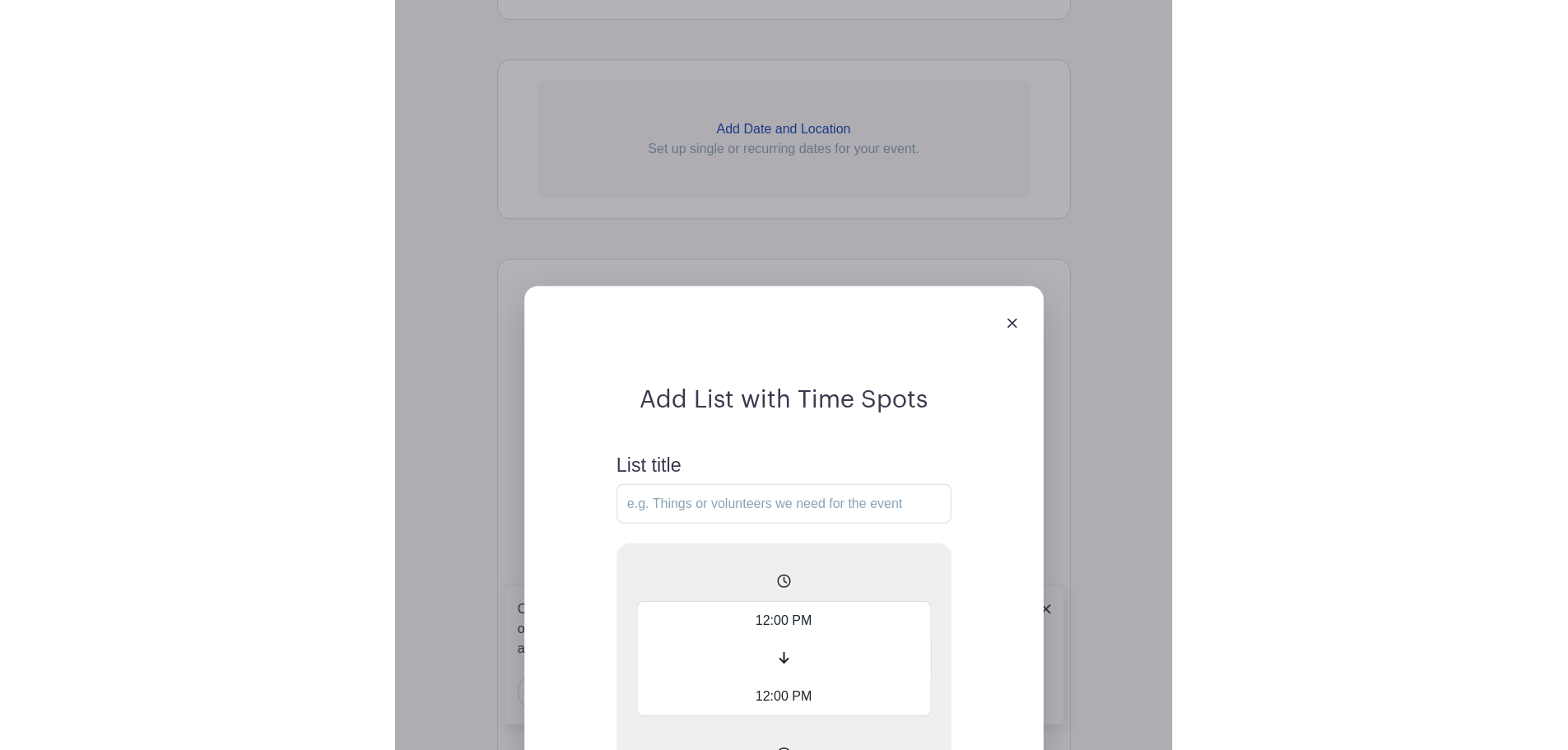 scroll, scrollTop: 808, scrollLeft: 0, axis: vertical 